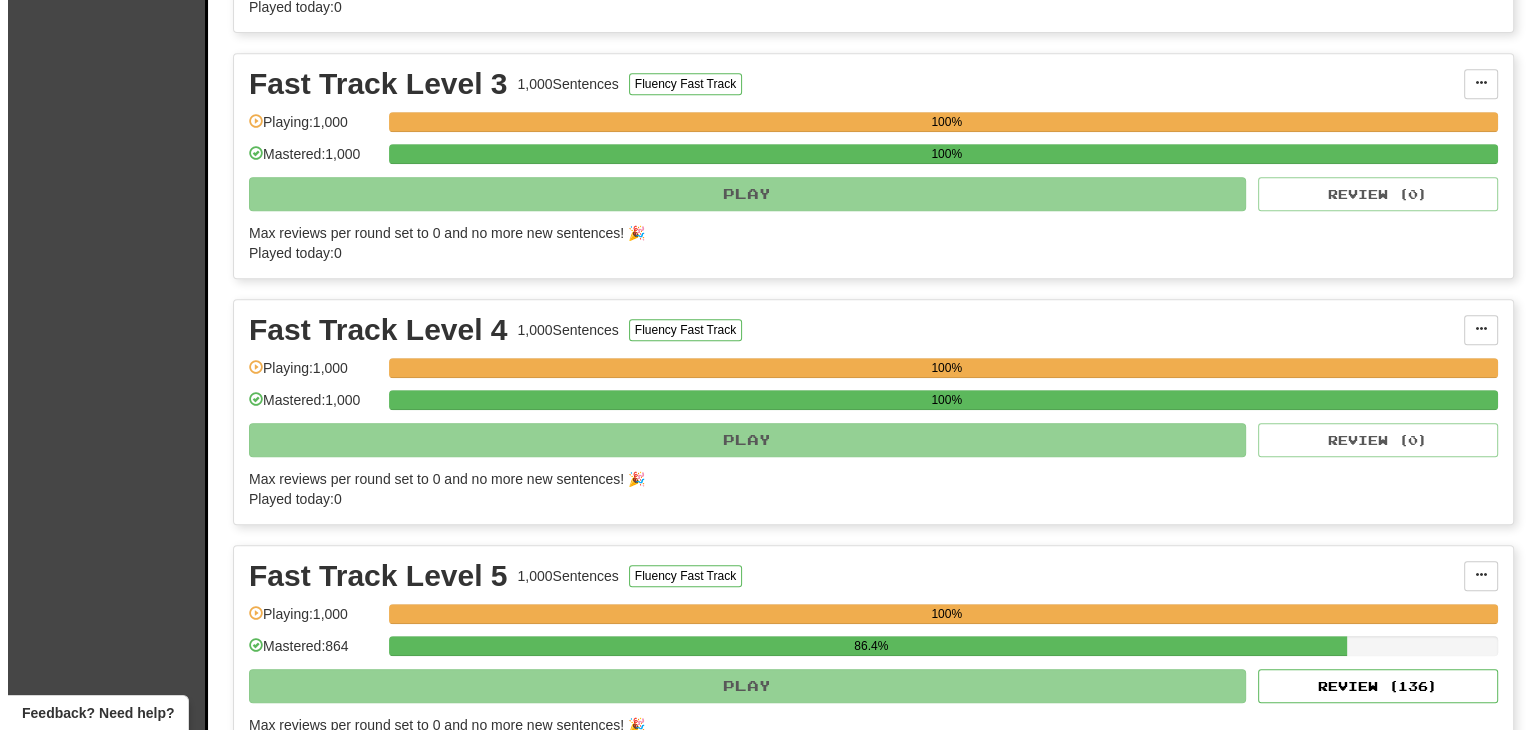 scroll, scrollTop: 1100, scrollLeft: 0, axis: vertical 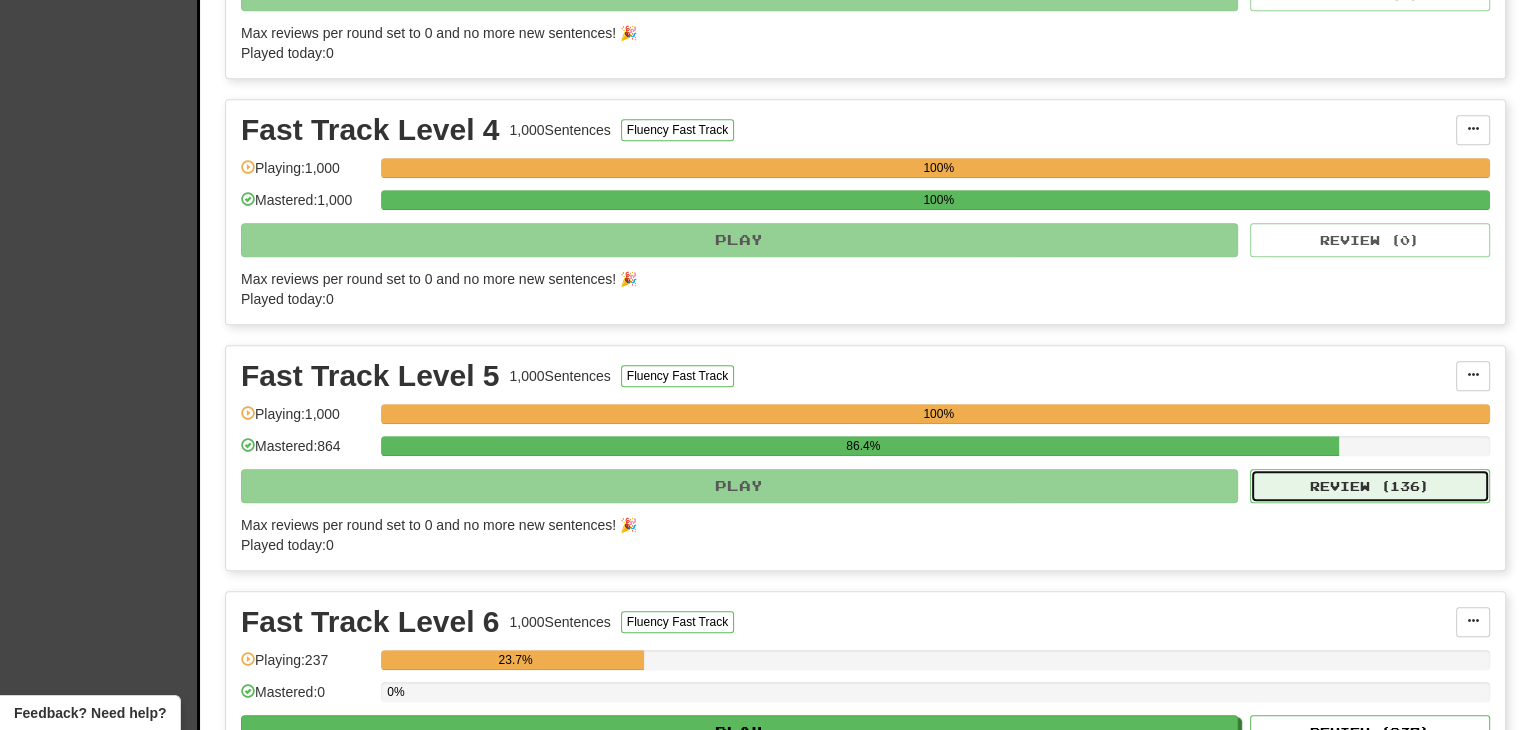 click on "Review ( 136 )" at bounding box center (1370, 486) 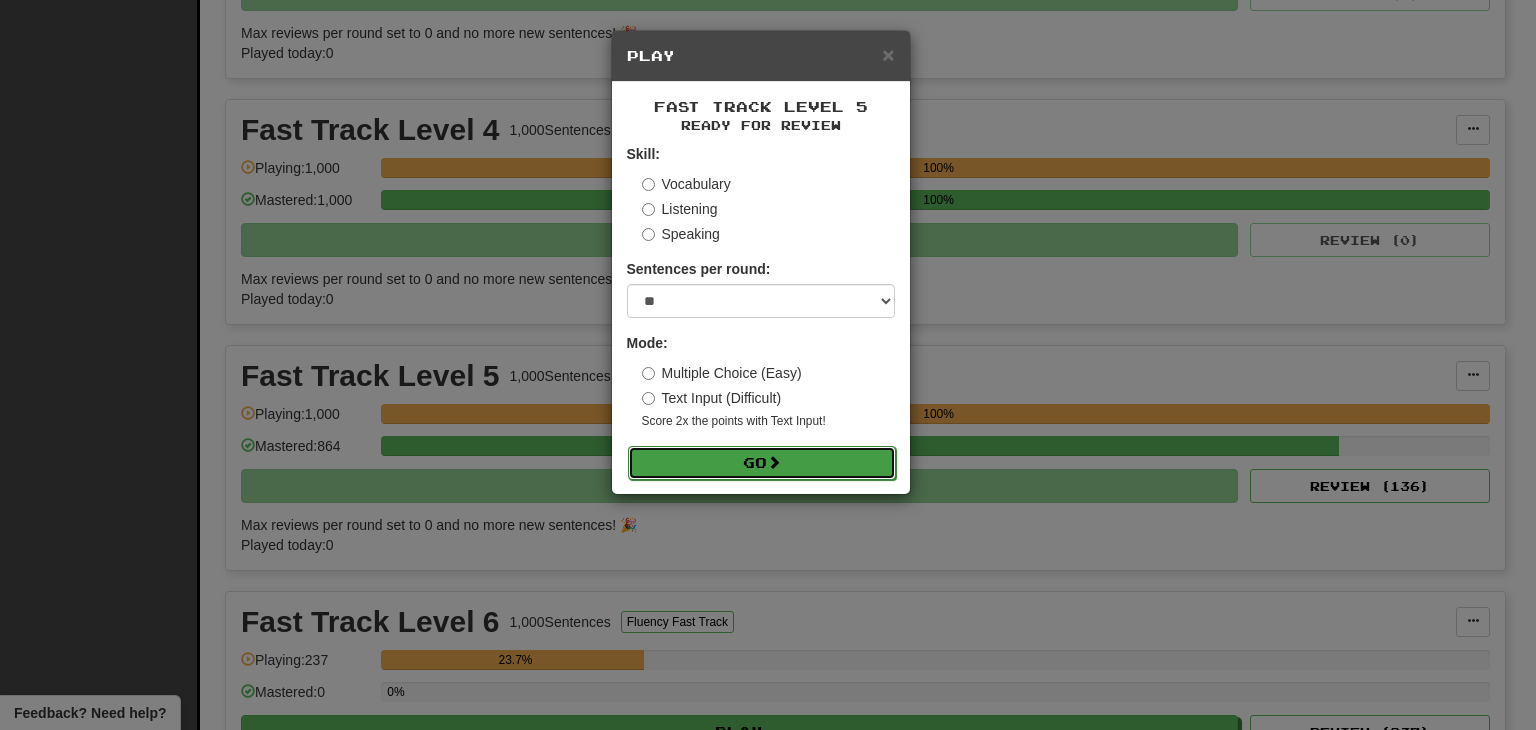 click on "Go" at bounding box center (762, 463) 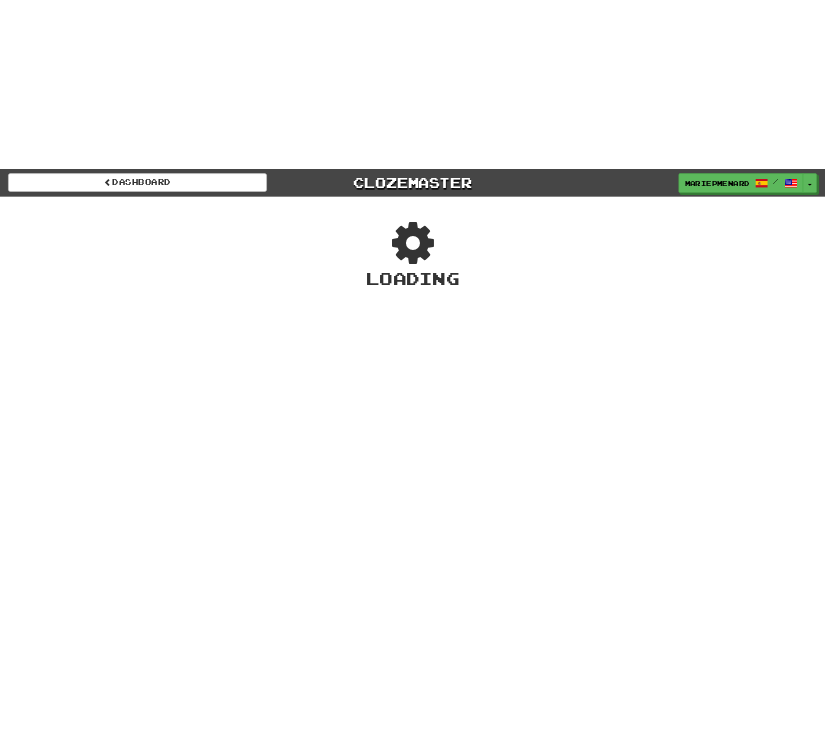 scroll, scrollTop: 0, scrollLeft: 0, axis: both 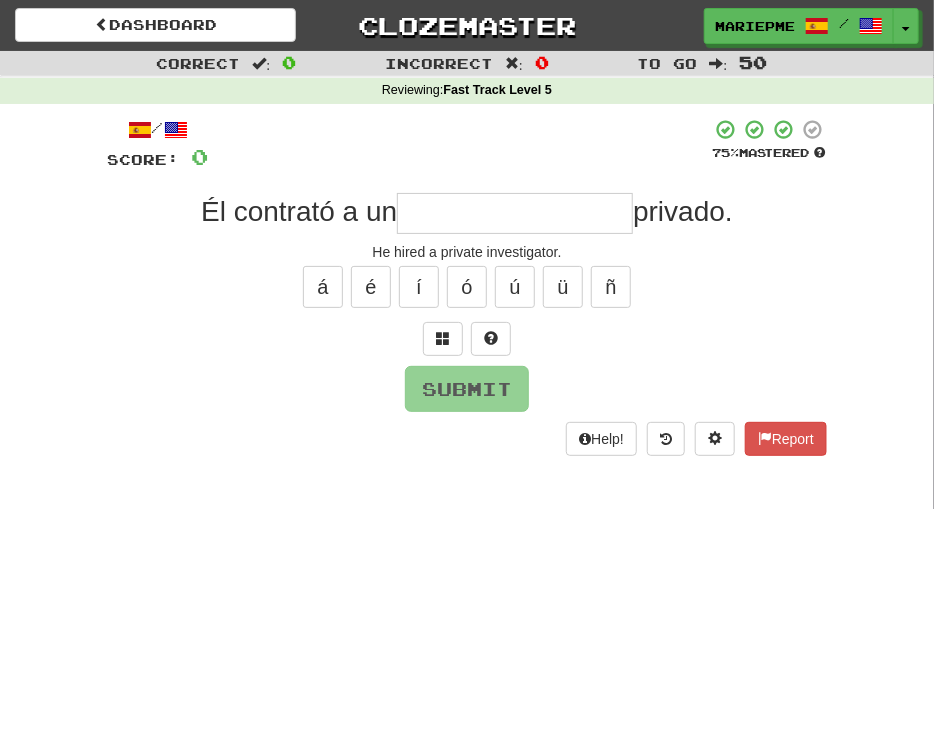 click on "Dashboard
Clozemaster
[FIRST] [LAST]
/
Toggle Dropdown
Dashboard
Leaderboard
Activity Feed
Notifications
5
Profile
Discussions
Español
/
English
Streak:
1
Review:
1,233
Daily Goal:  0 /1000
Português
/
English
Streak:
0
Review:
20
Points Today: 0
Languages
Account
Logout
[FIRST] [LAST]
/
Toggle Dropdown
Dashboard
Leaderboard
Activity Feed
Notifications
5
Profile
Discussions
Español
/
English
Streak:
1
Review:
1,233
Daily Goal:  0 /1000
Português
/
English
Streak:
0
Review:
20
Points Today: 0
Languages
Account
Logout
clozemaster" at bounding box center [467, 367] 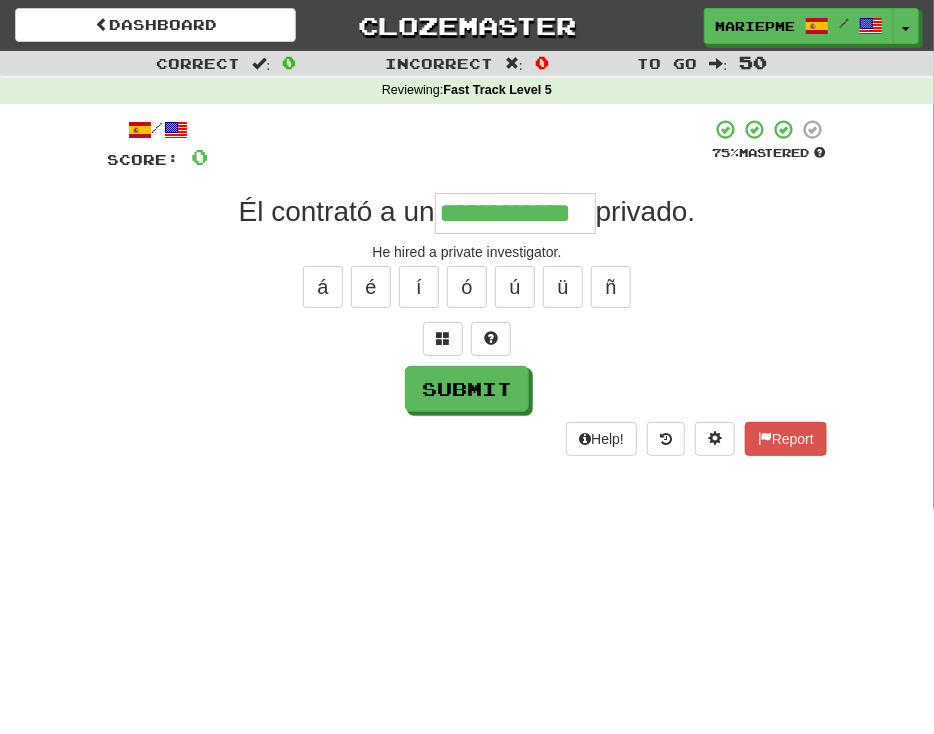 type on "**********" 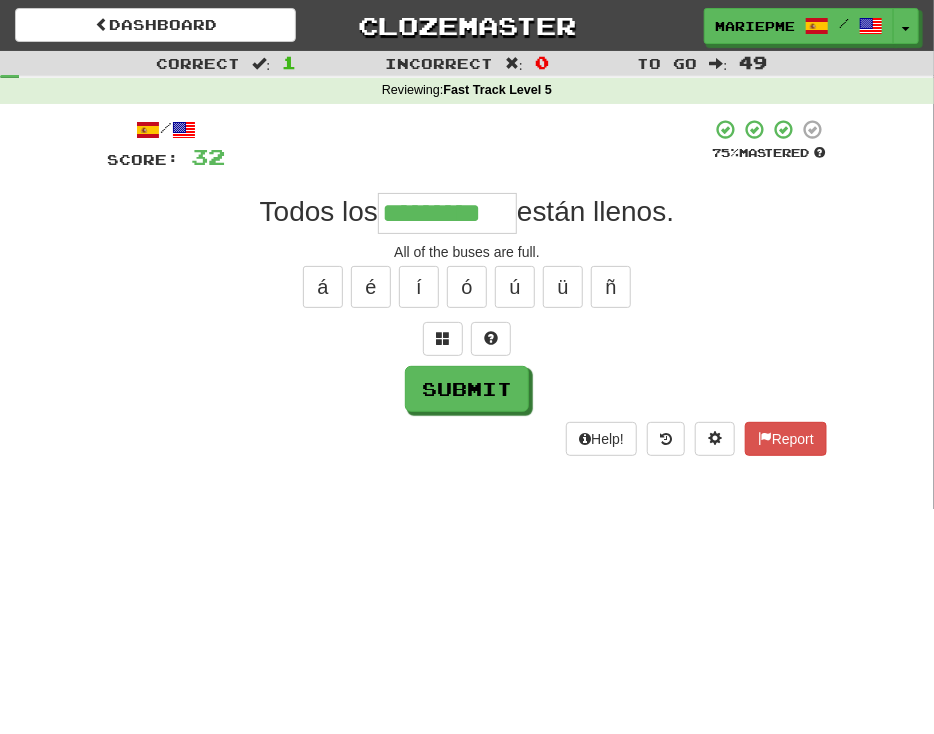 type on "*********" 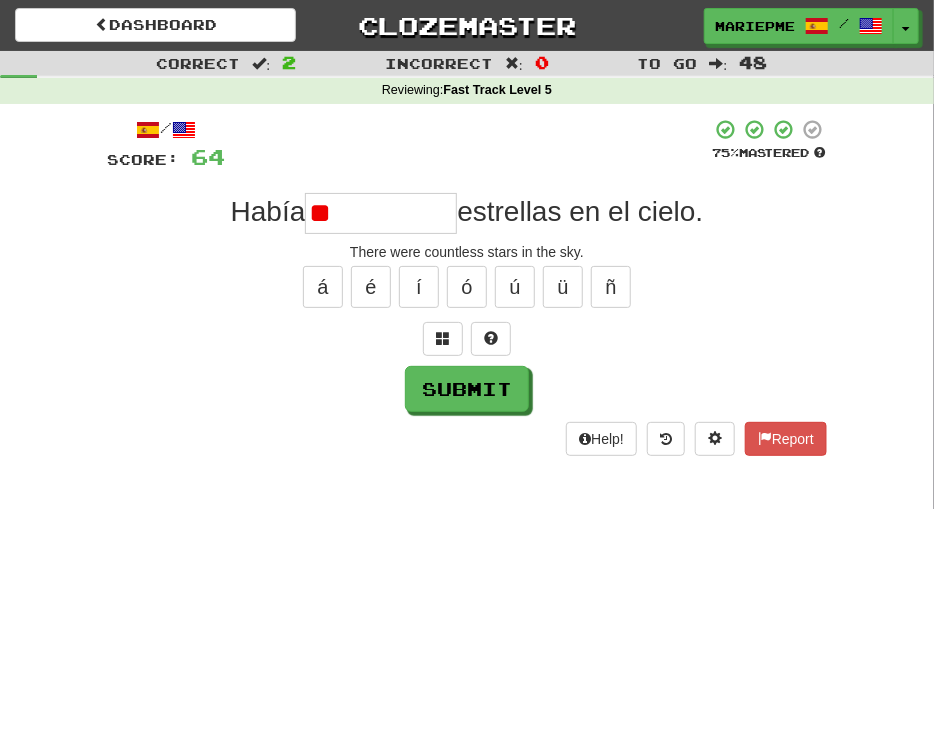type on "*" 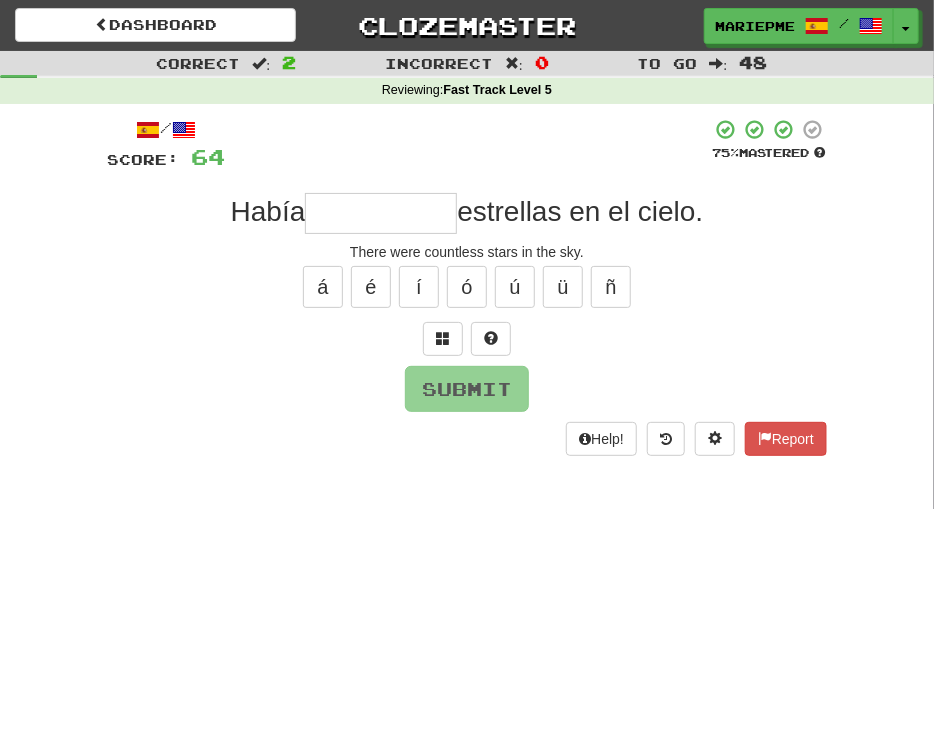 type on "*" 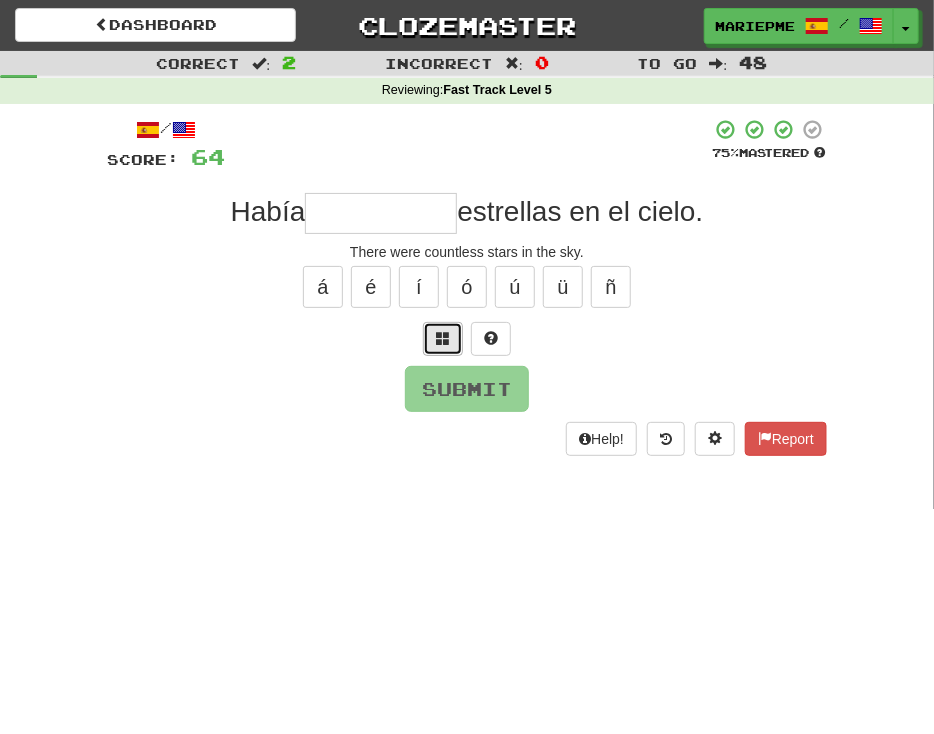 click at bounding box center (443, 339) 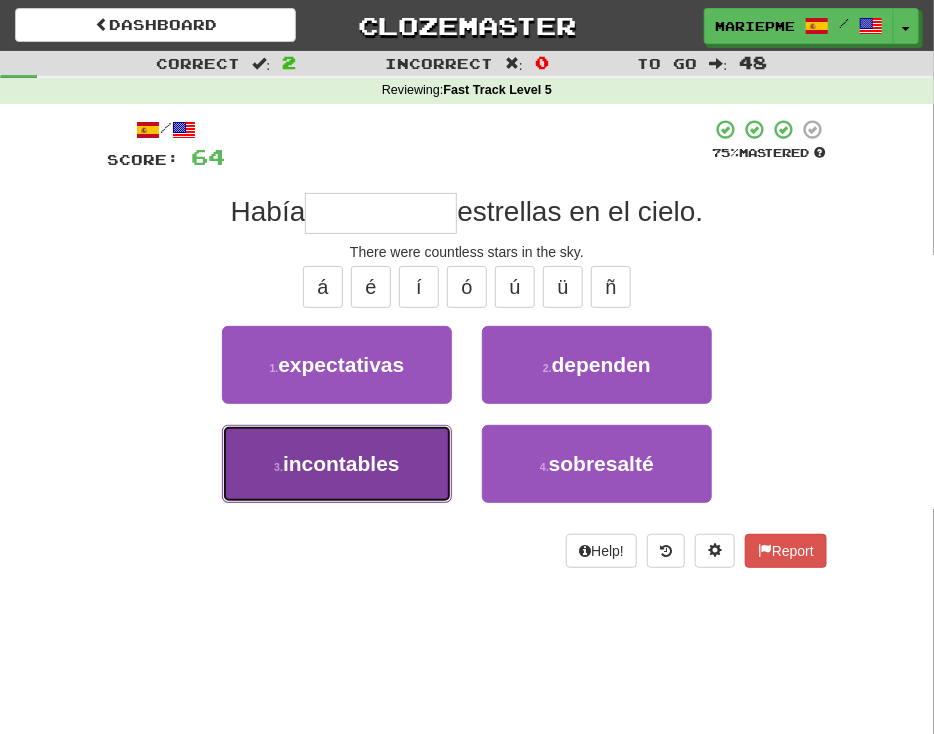 click on "3 .  incontables" at bounding box center [337, 464] 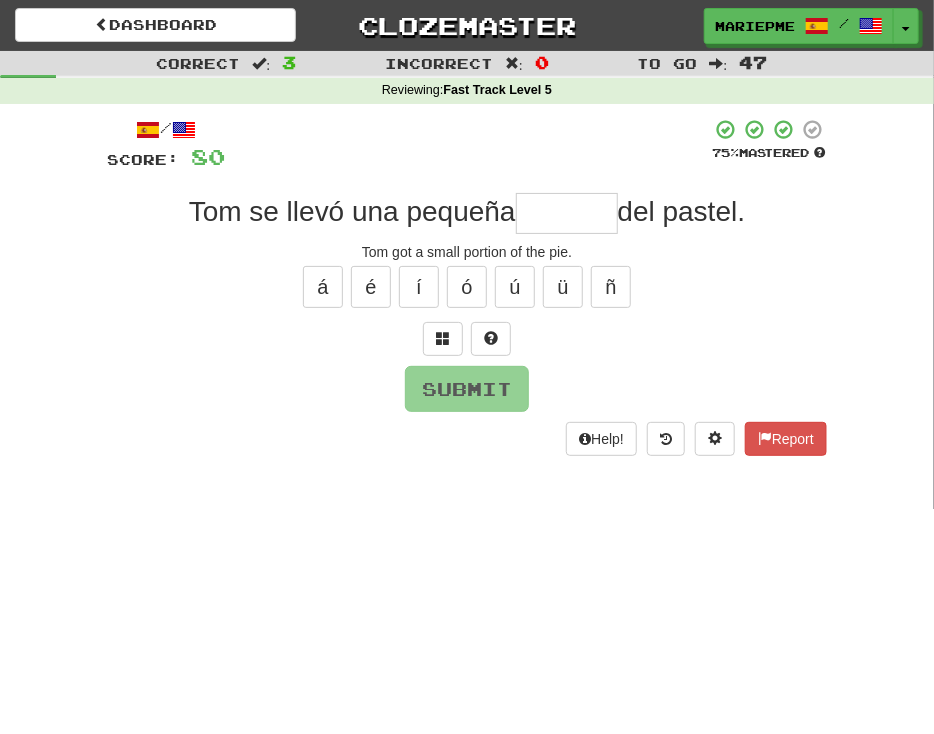 click at bounding box center [567, 213] 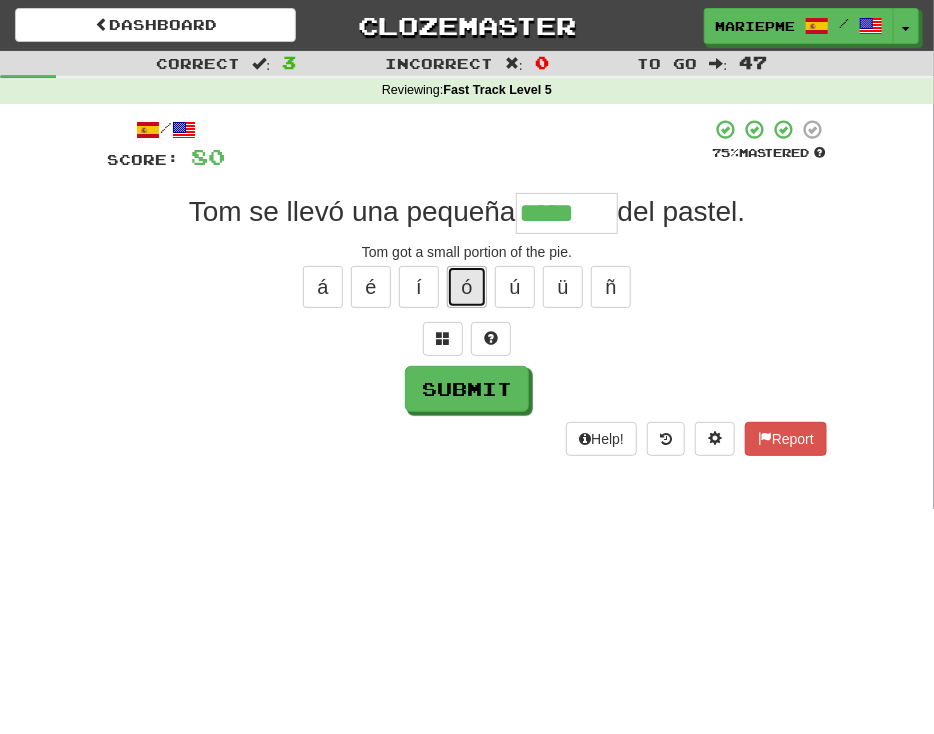 click on "ó" at bounding box center (467, 287) 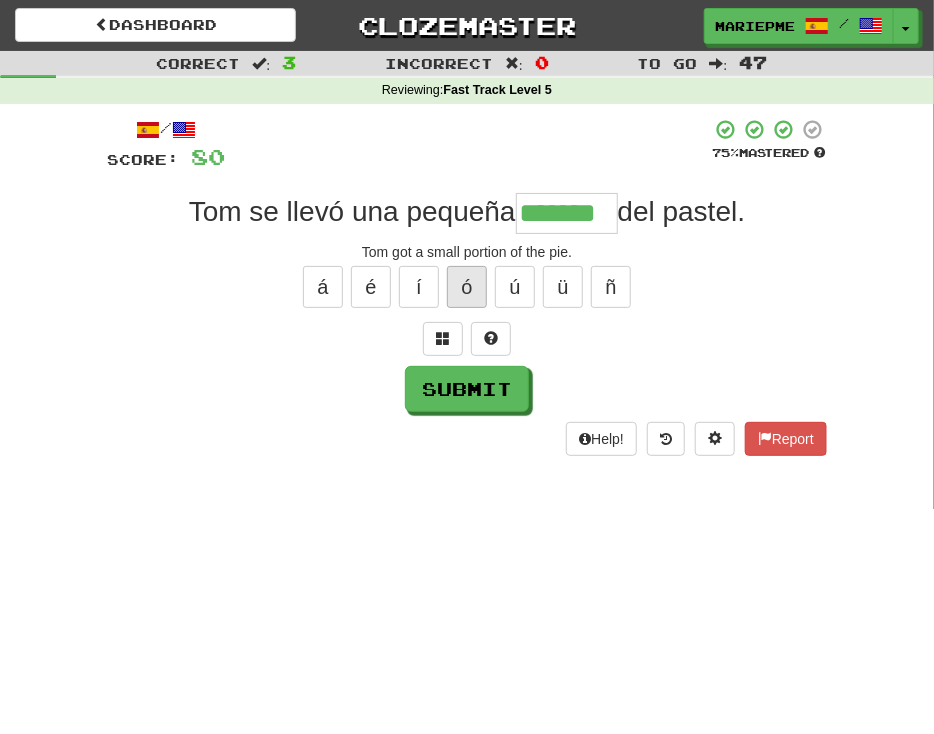 type on "*******" 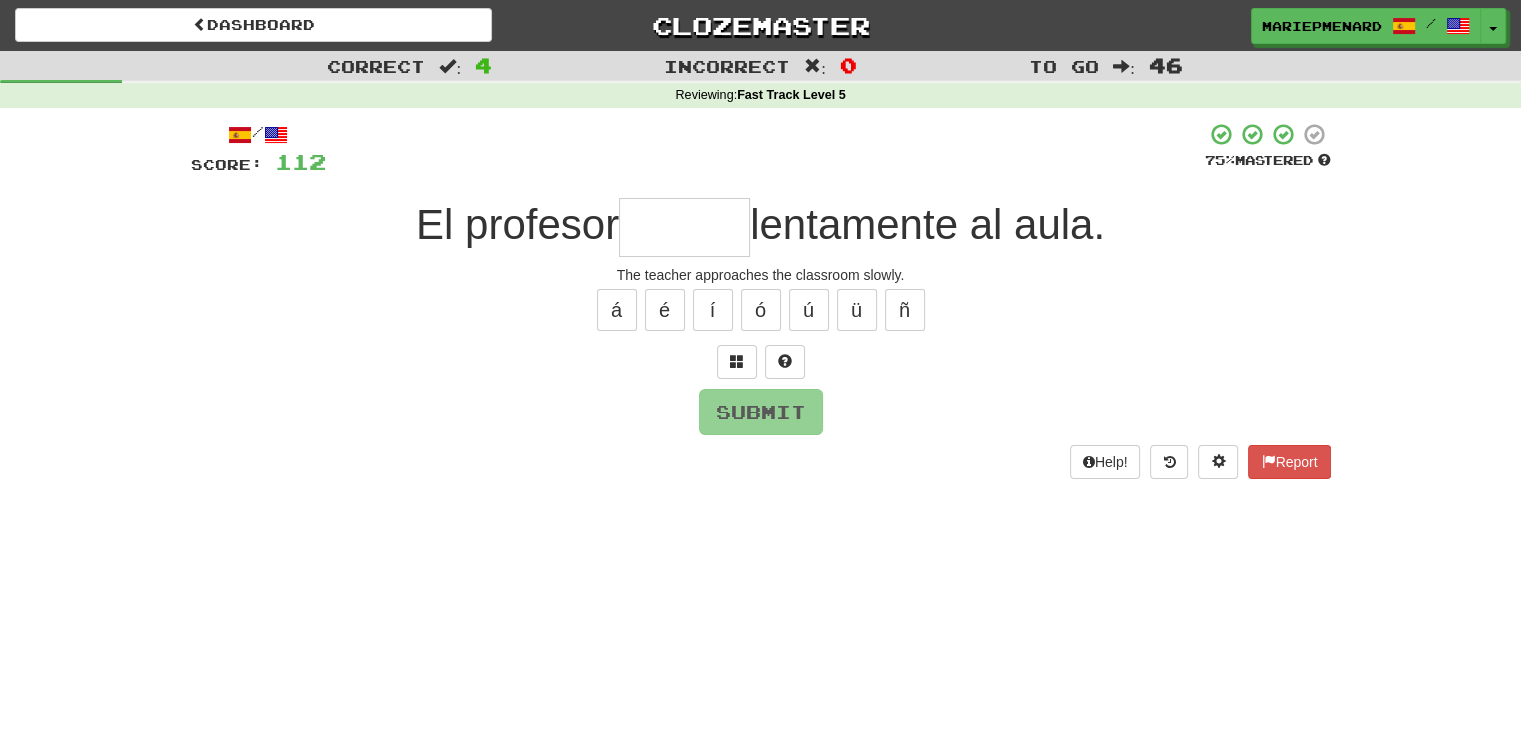 click at bounding box center (684, 227) 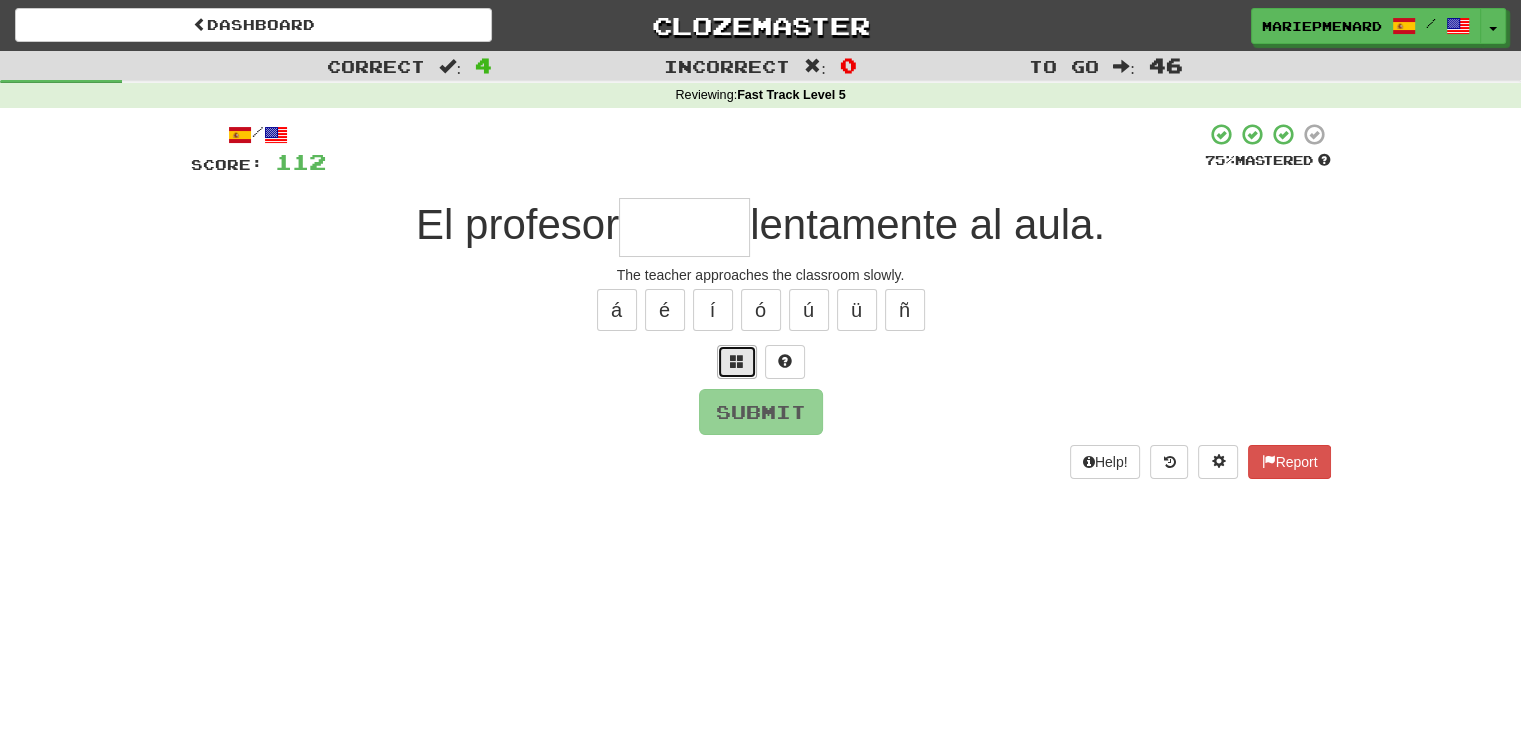 click at bounding box center [737, 361] 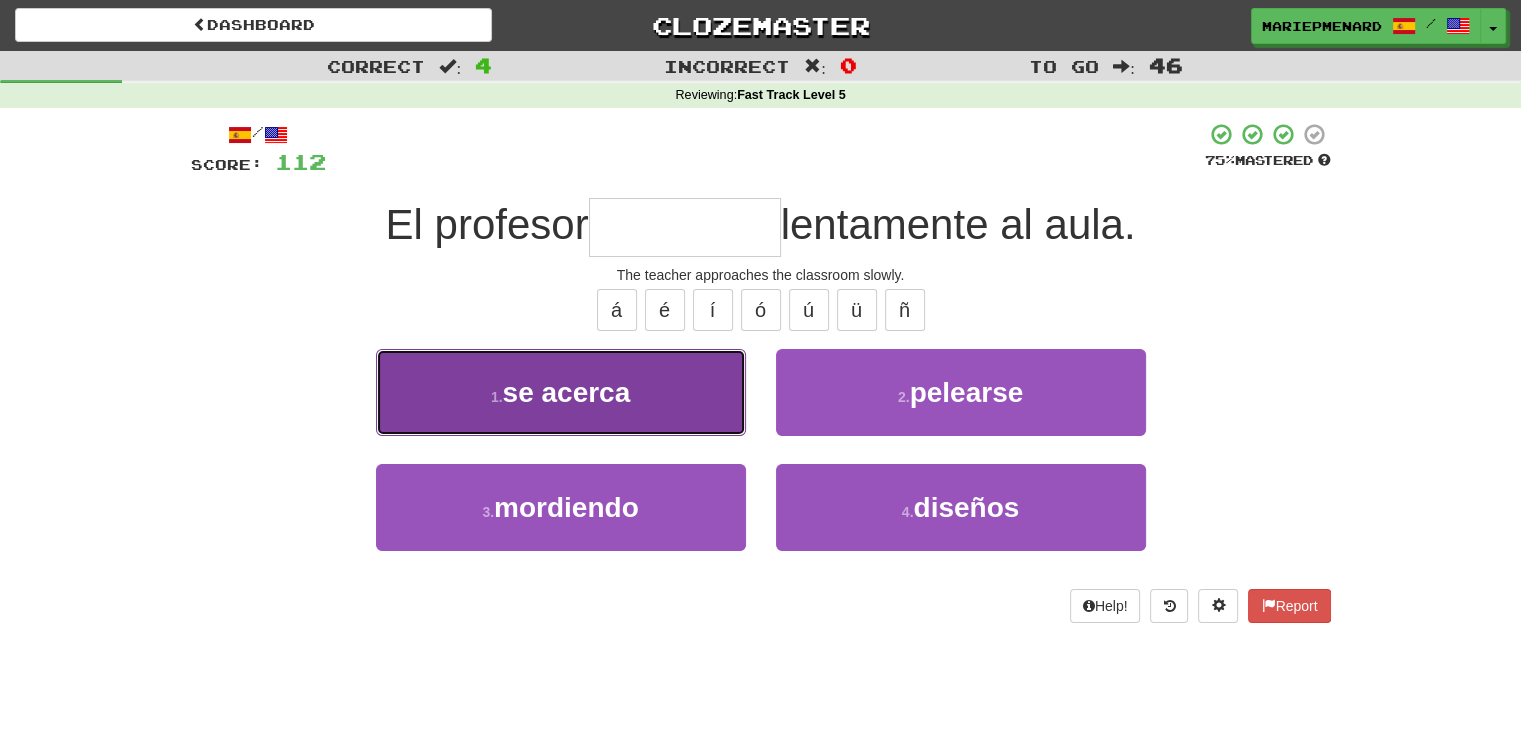 click on "se acerca" at bounding box center [567, 392] 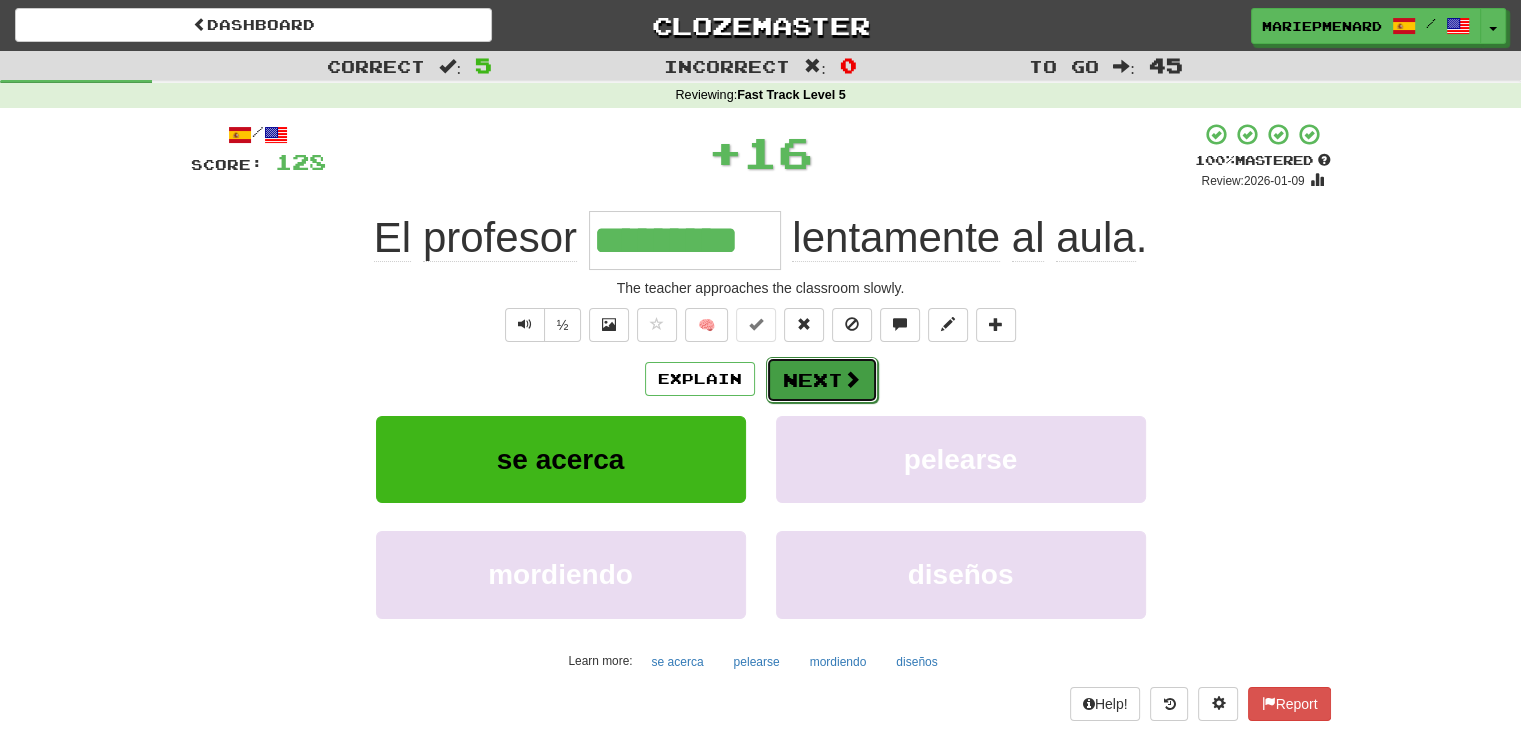 click on "Next" at bounding box center (822, 380) 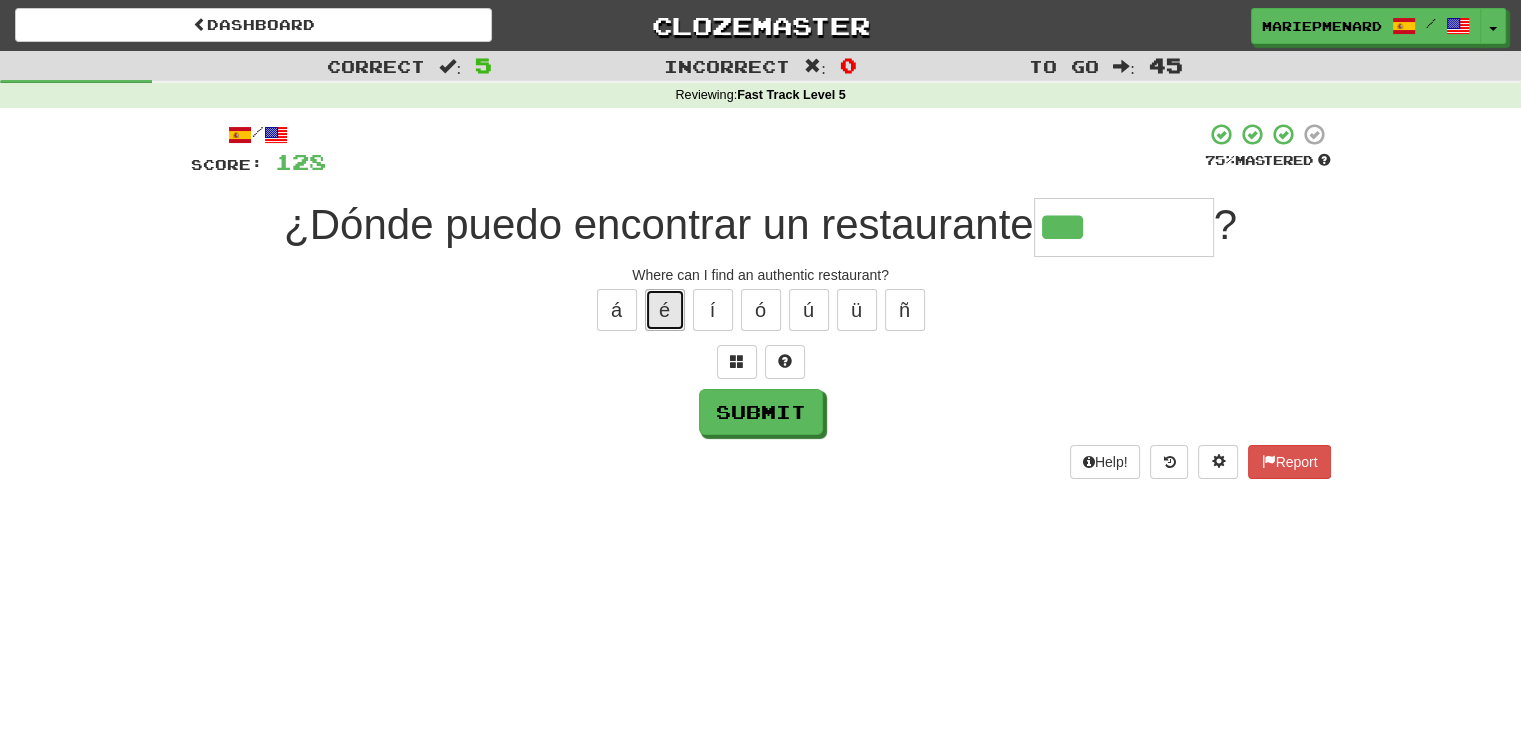 click on "é" at bounding box center (665, 310) 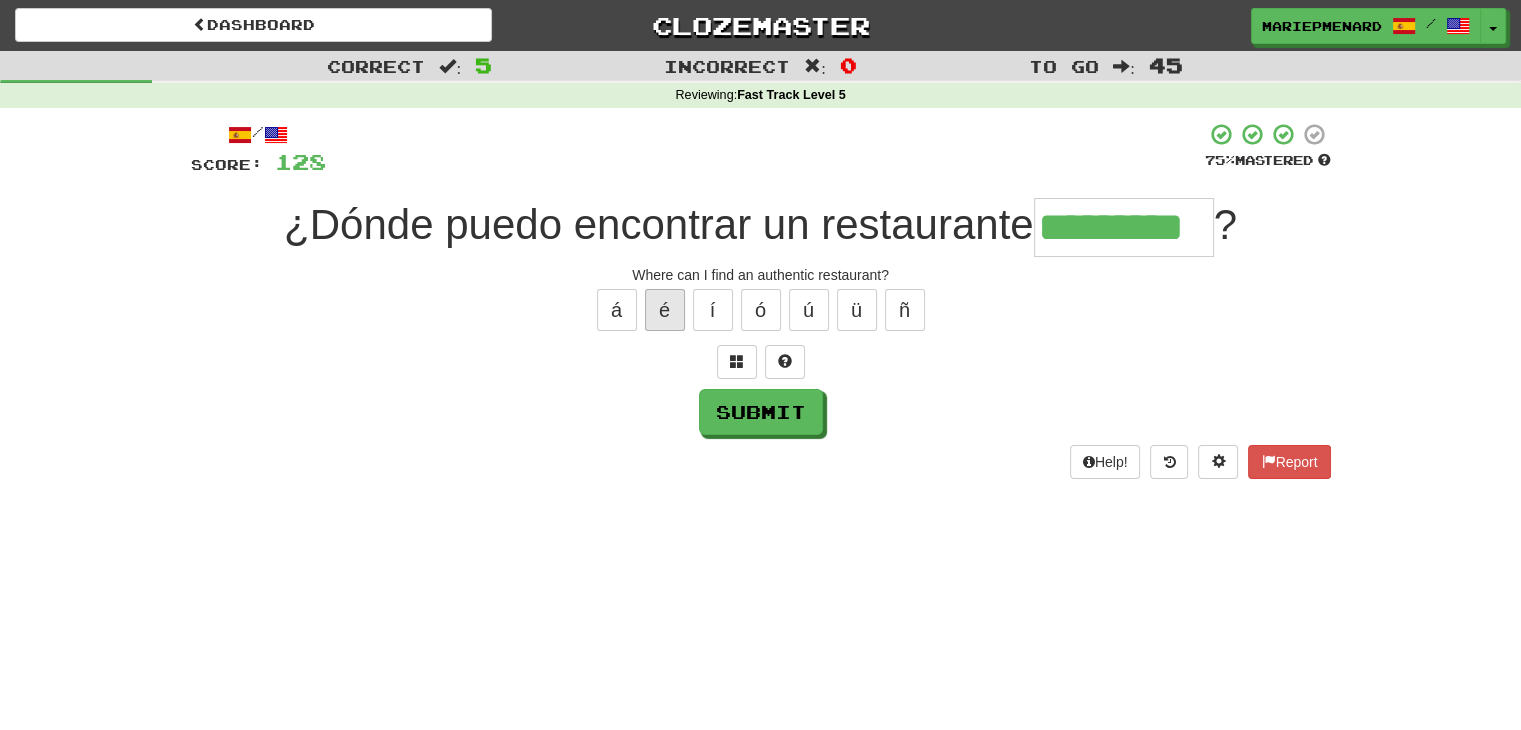 type on "*********" 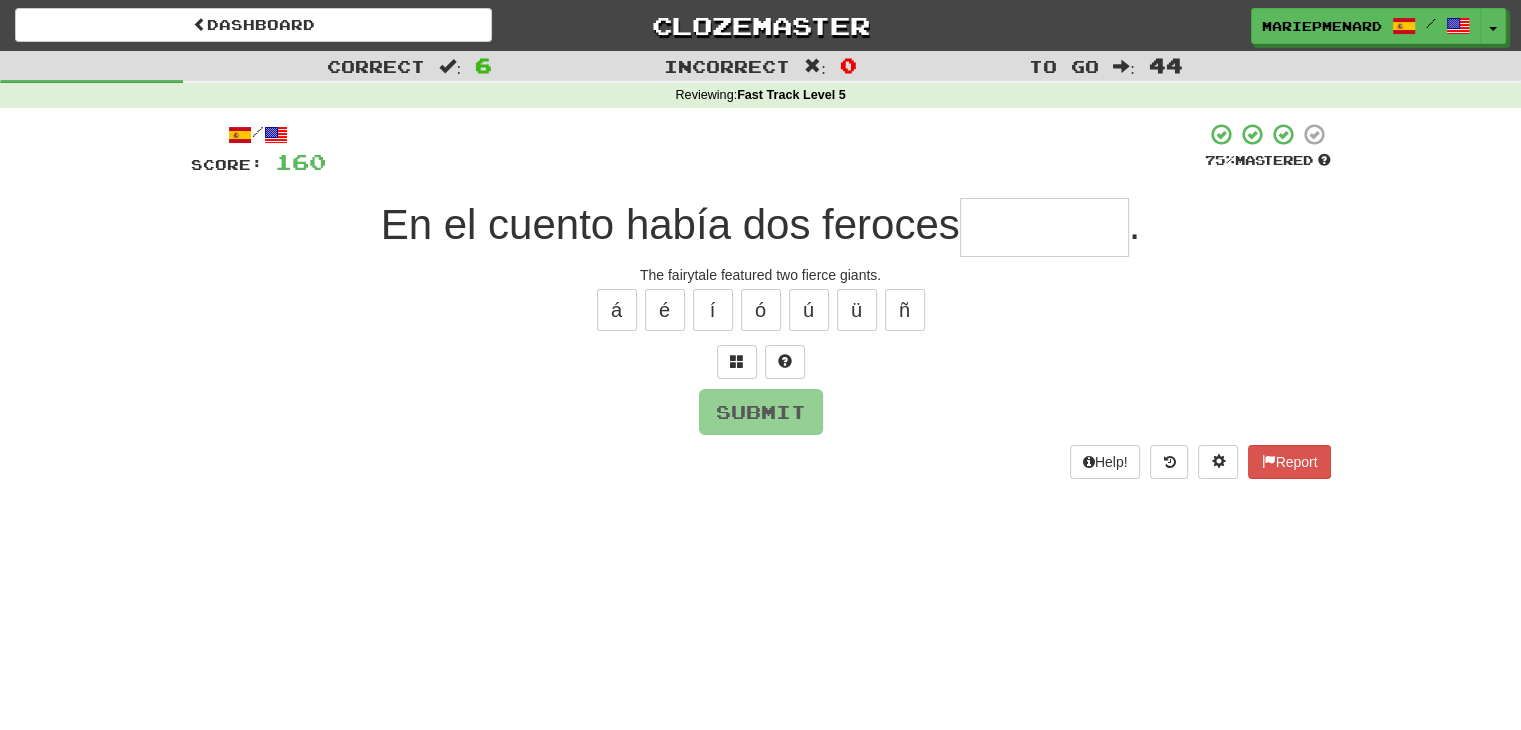 click at bounding box center (1044, 227) 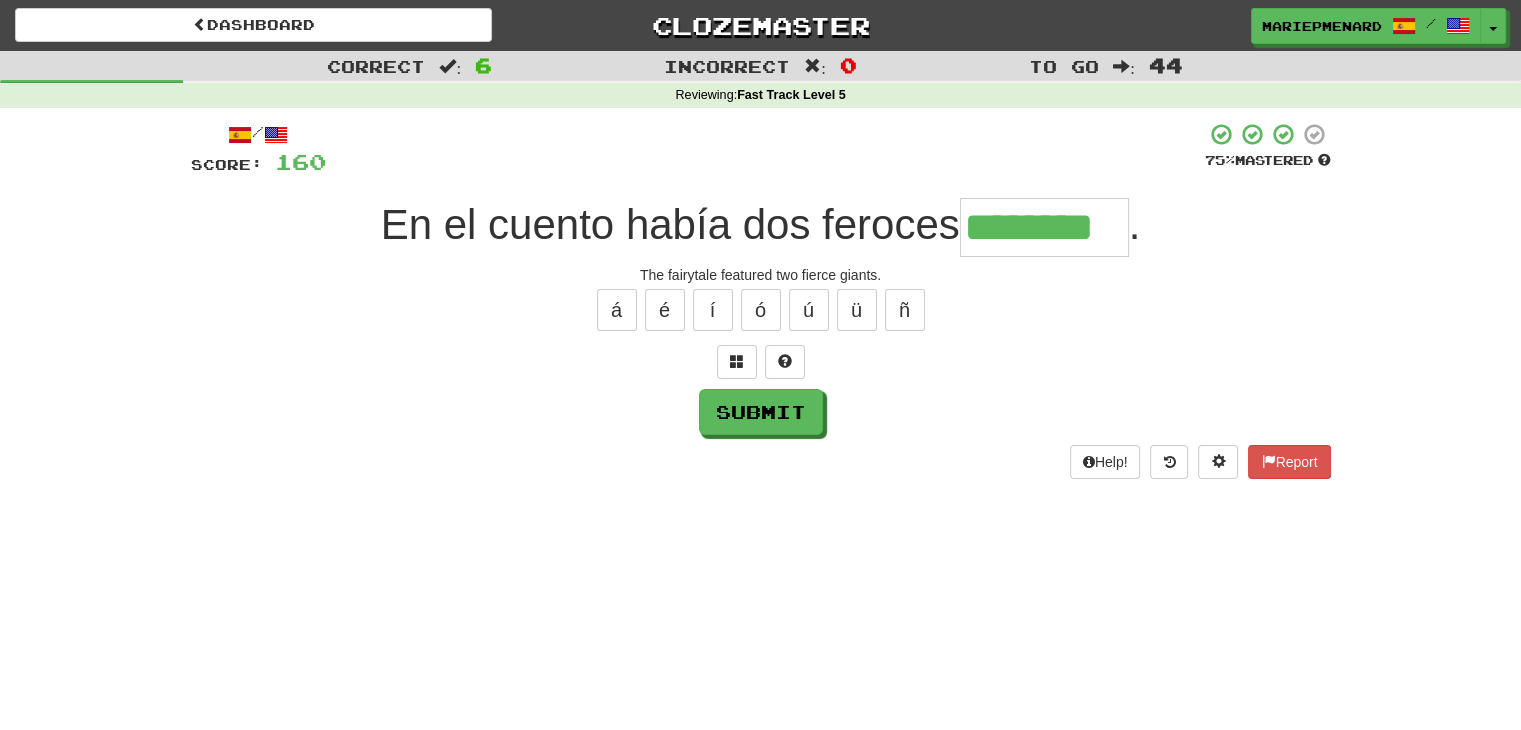 type on "********" 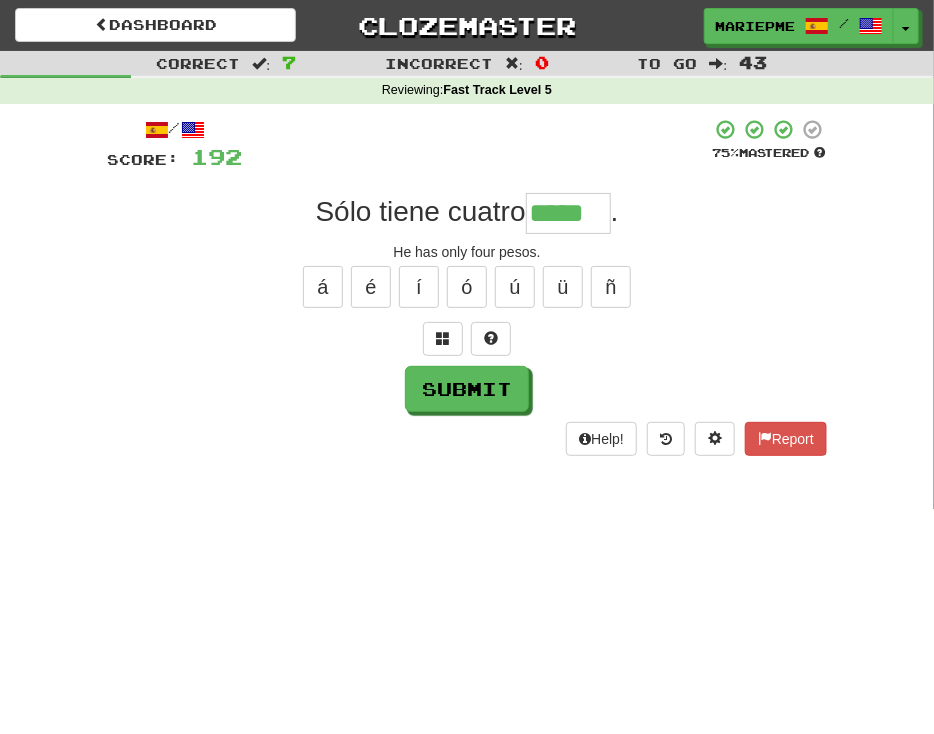 type on "*****" 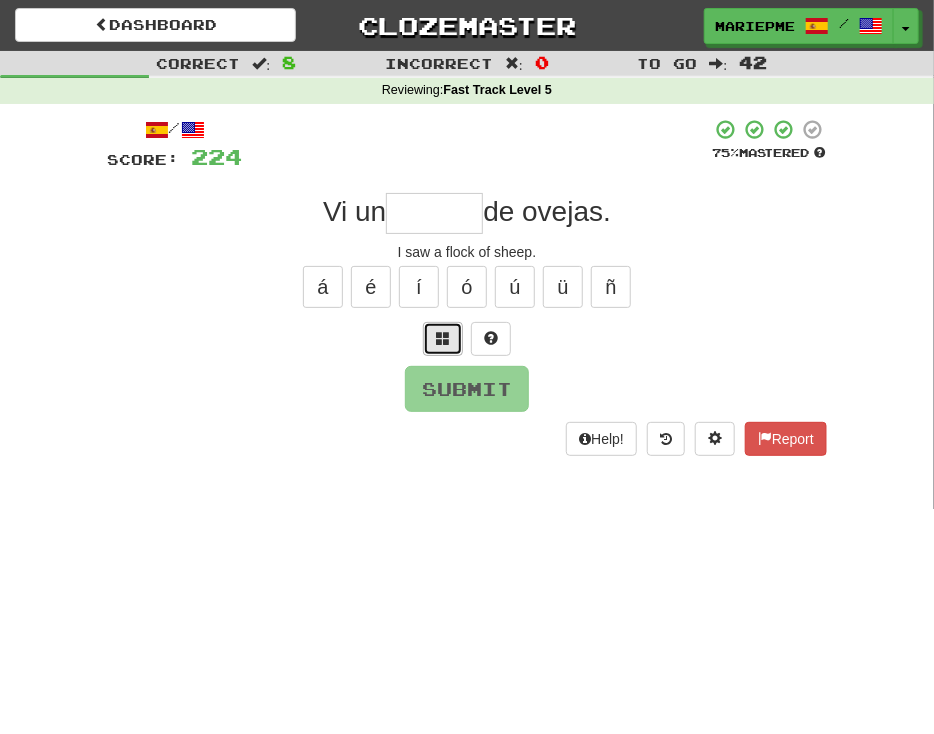 click at bounding box center (443, 338) 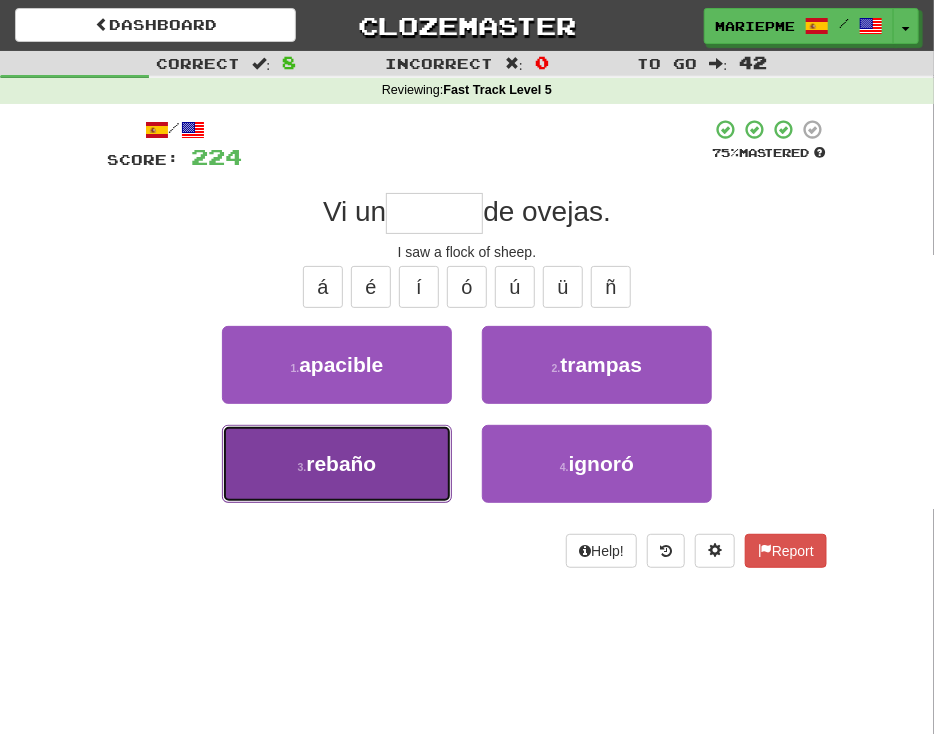 click on "3 .  rebaño" at bounding box center [337, 464] 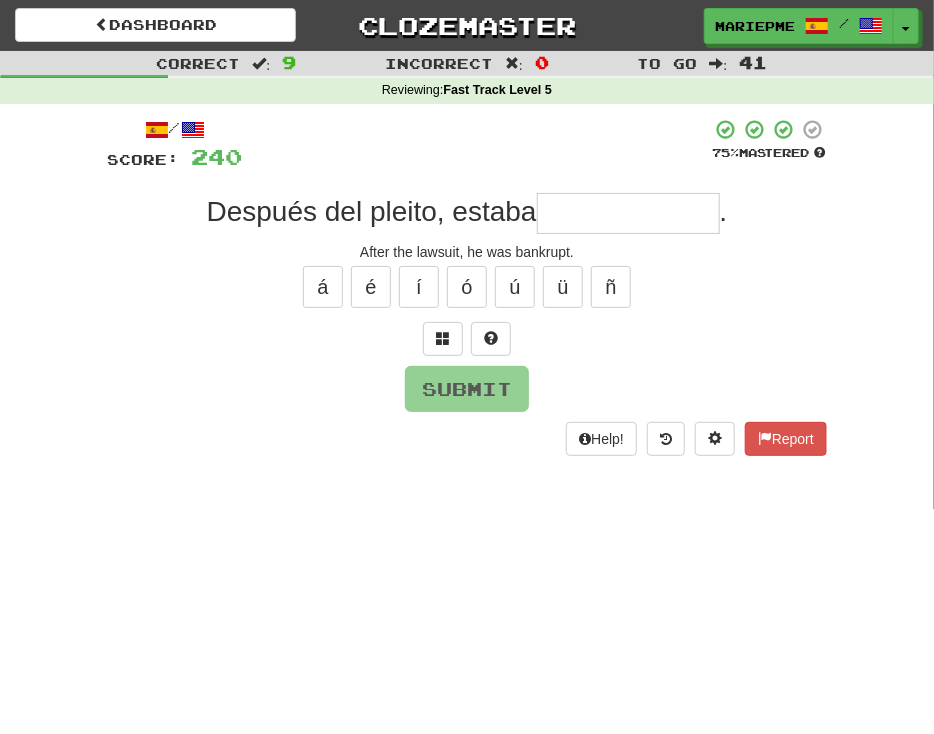 click at bounding box center (628, 213) 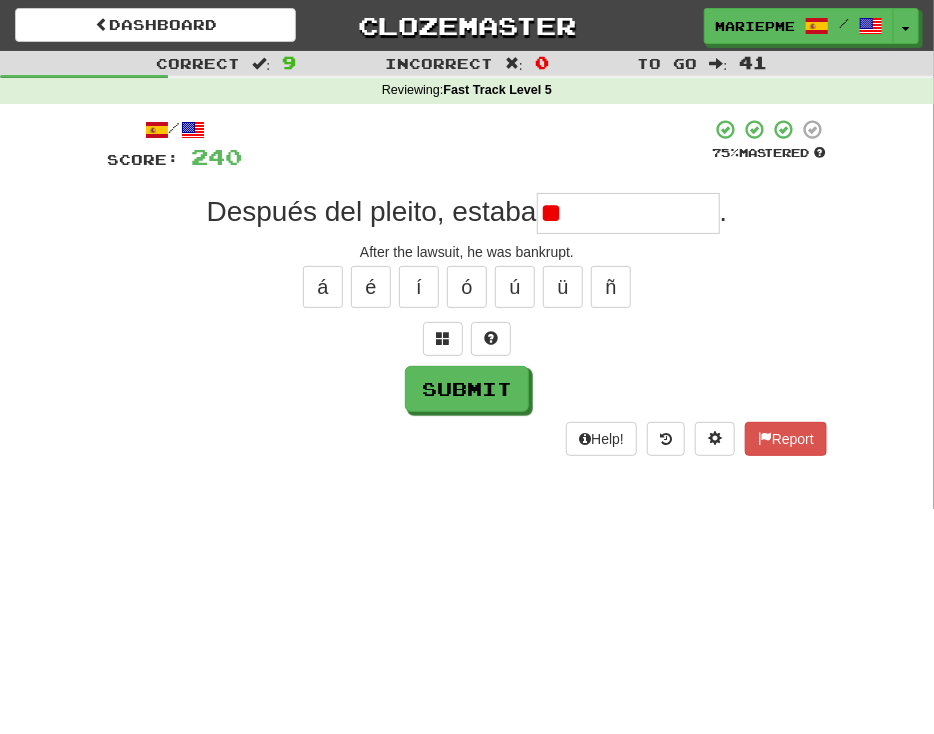 type on "*" 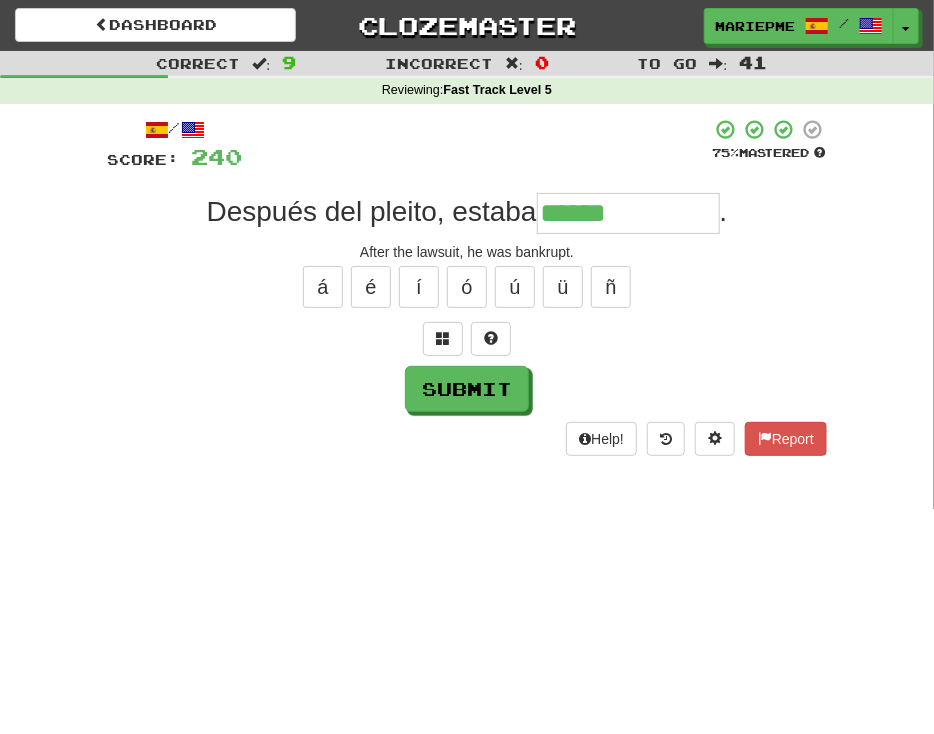 click on "/  Score:   240 75 %  Mastered Después del pleito, estaba  ****** . After the lawsuit, he was bankrupt. á é í ó ú ü ñ Submit  Help!  Report" at bounding box center (467, 287) 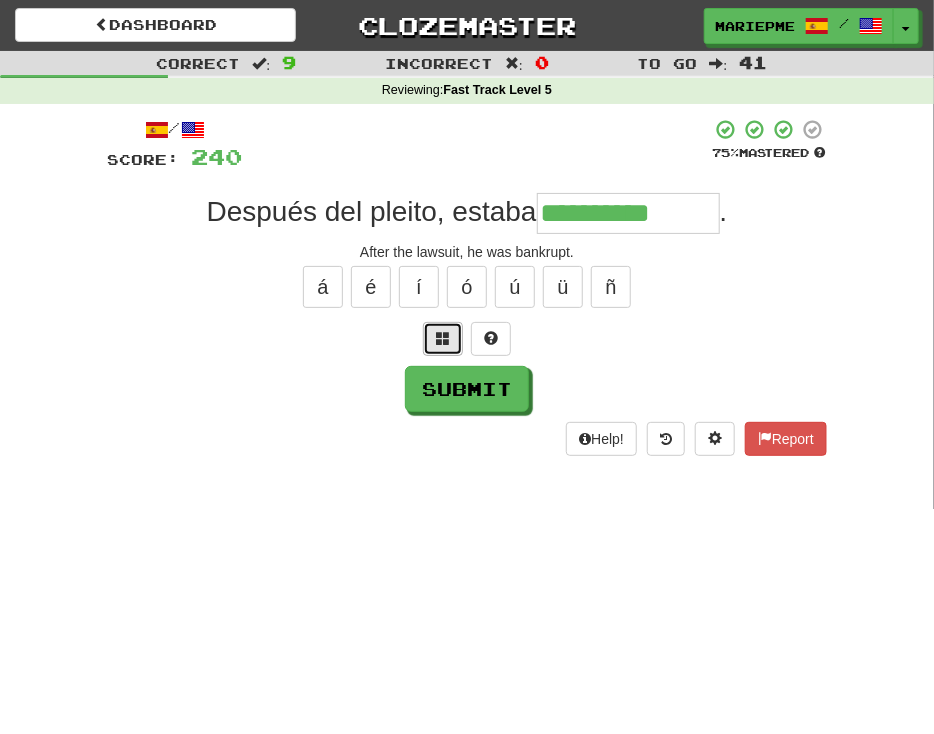 click at bounding box center [443, 339] 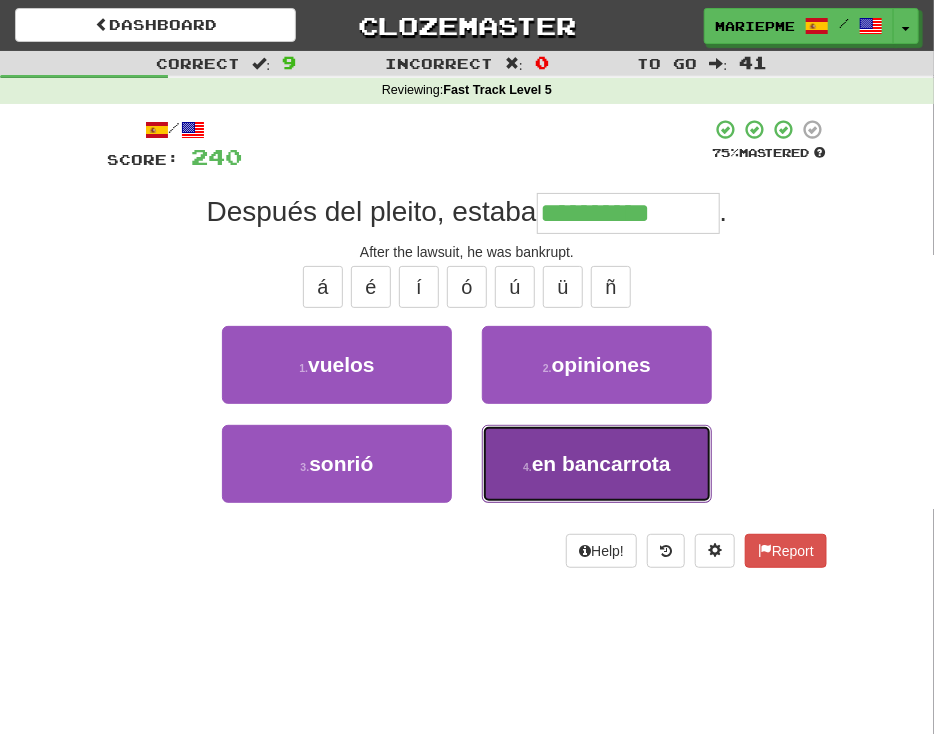 click on "en bancarrota" at bounding box center (601, 463) 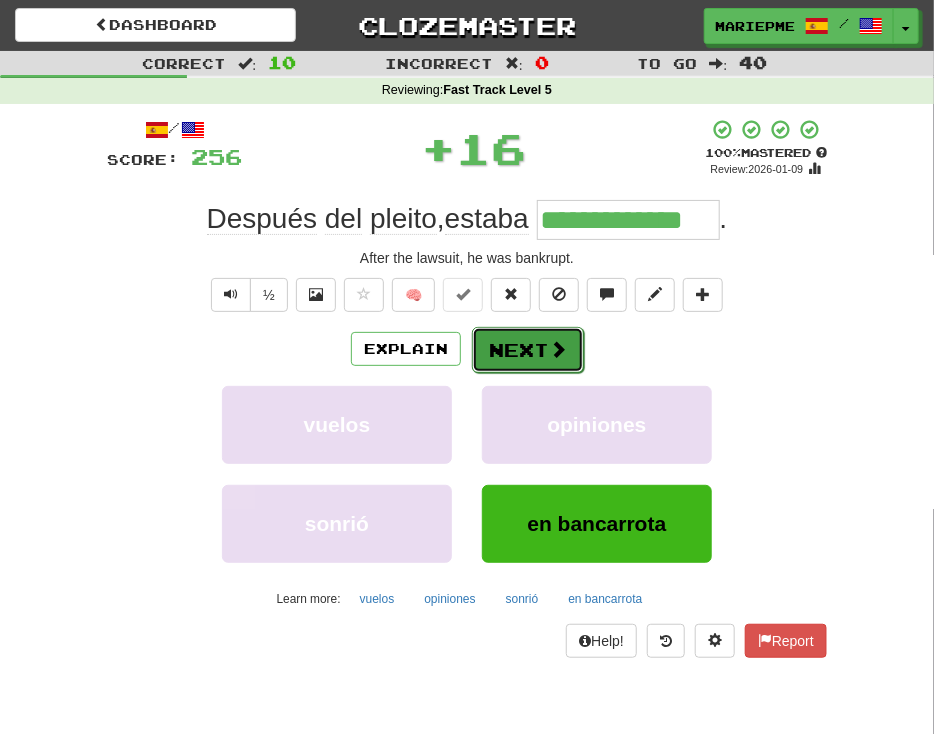 click on "Next" at bounding box center [528, 350] 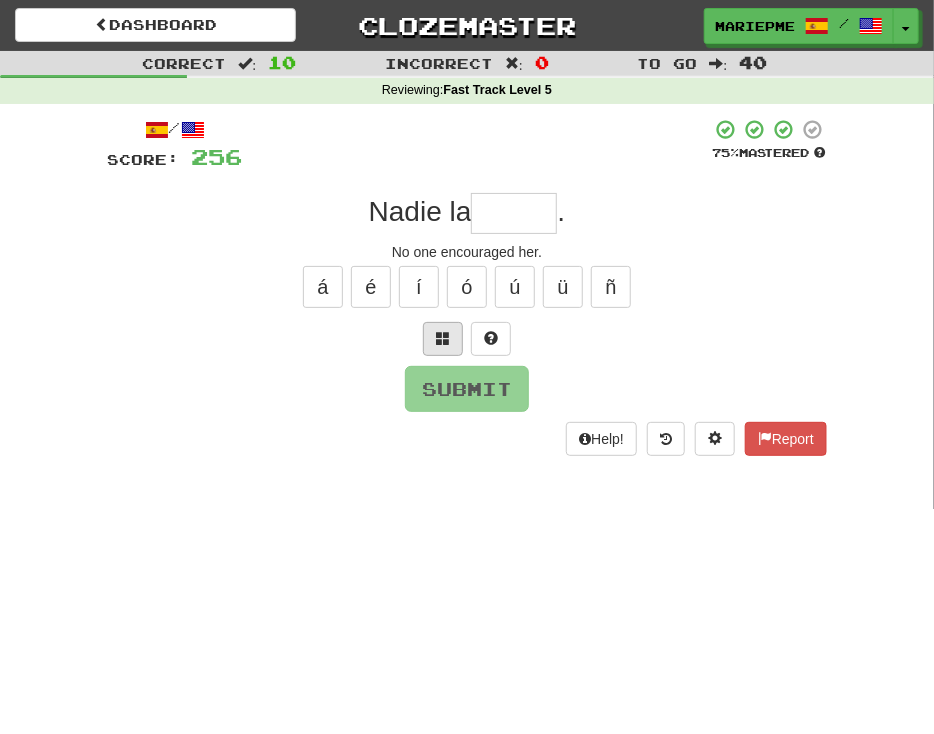 click at bounding box center [467, 339] 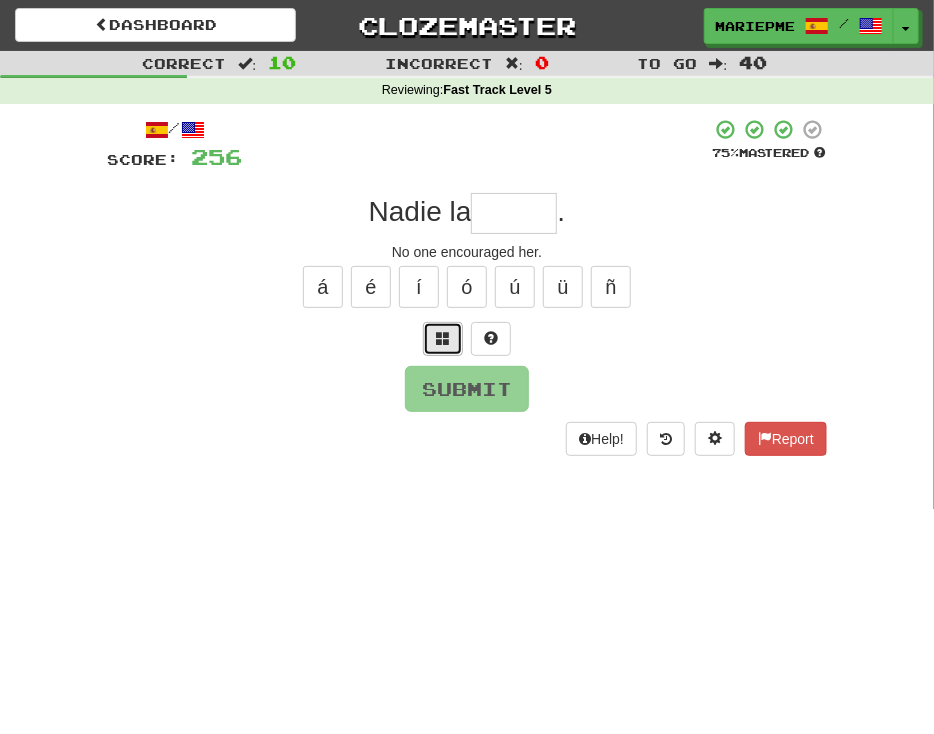 click at bounding box center (443, 339) 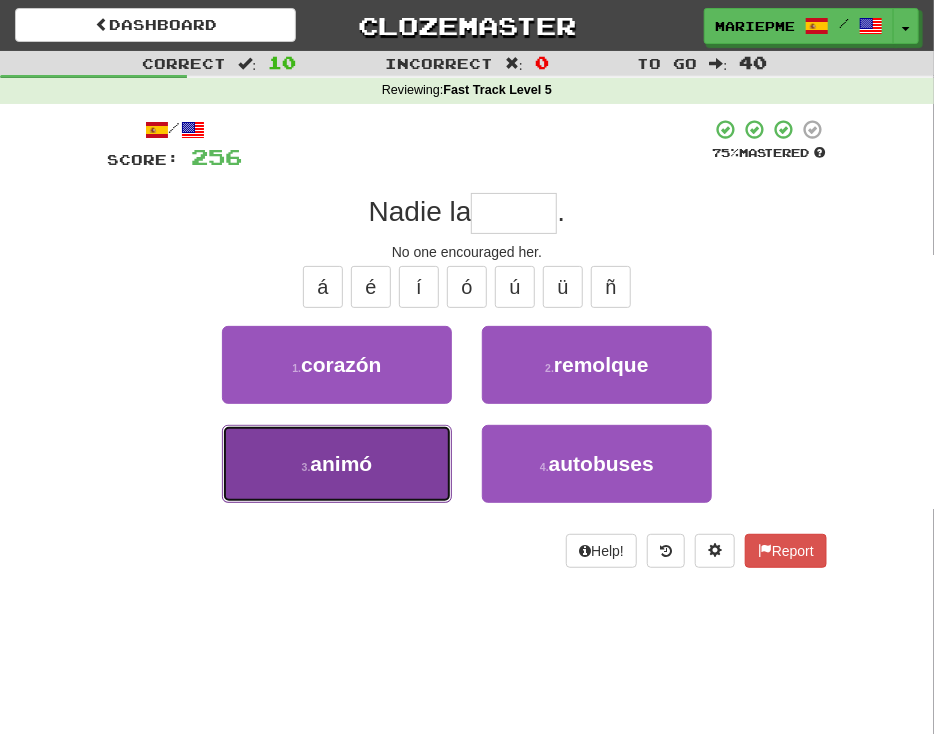 click on "3 .  animó" at bounding box center [337, 464] 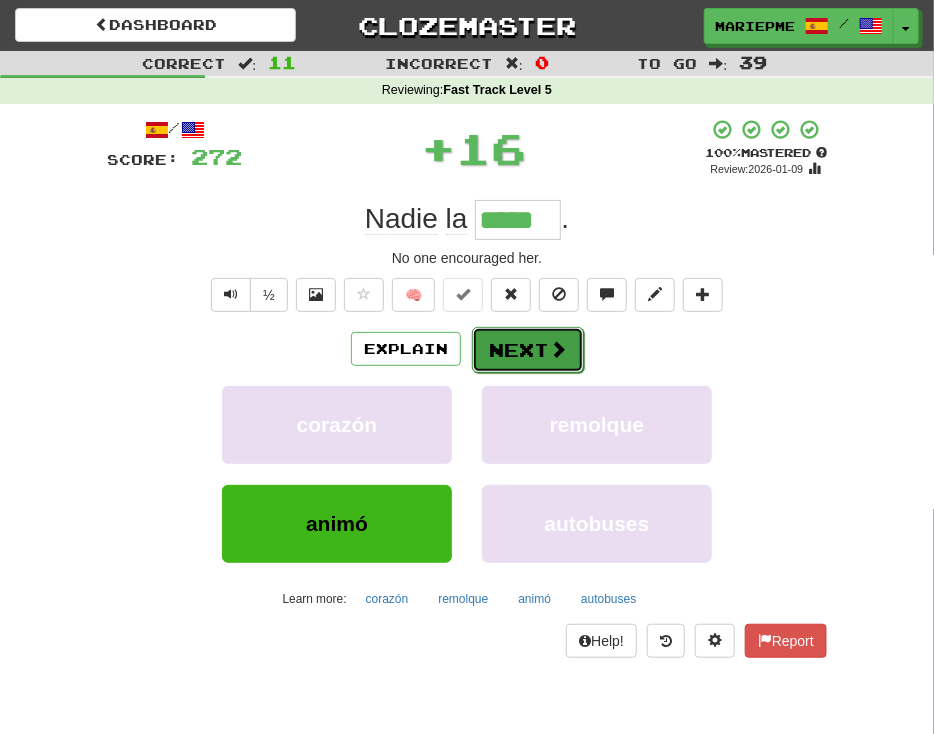 click on "Next" at bounding box center (528, 350) 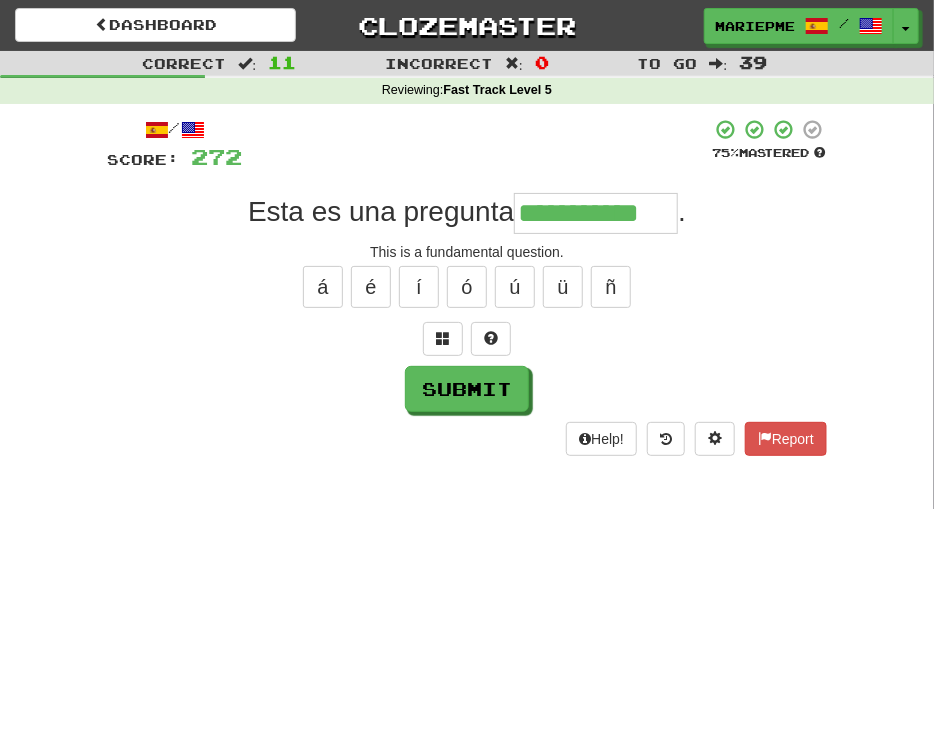 type on "**********" 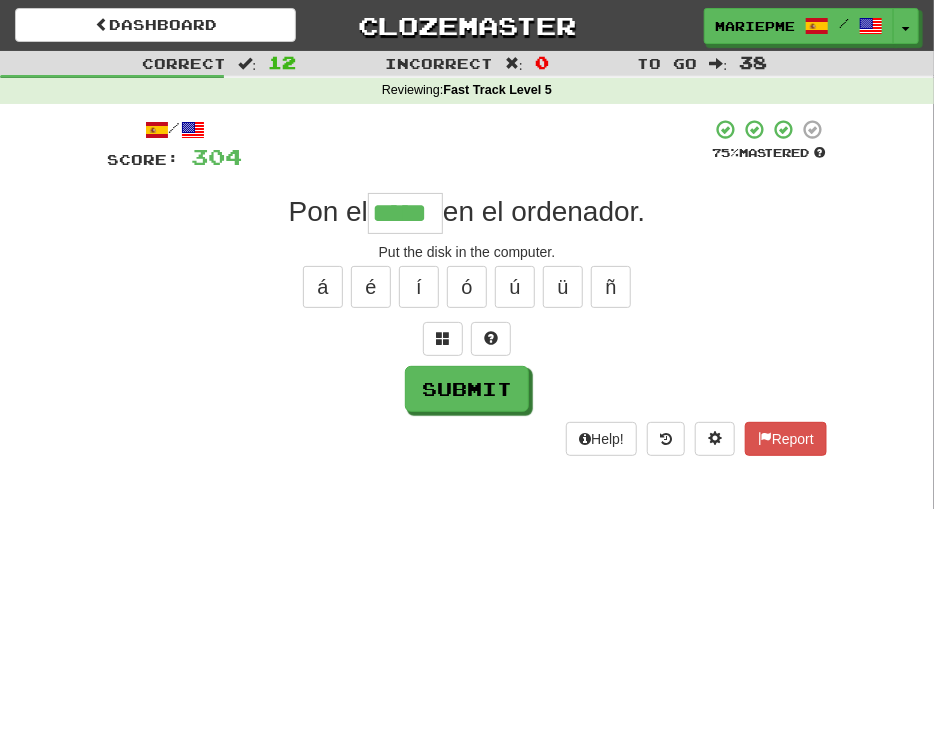 type on "*****" 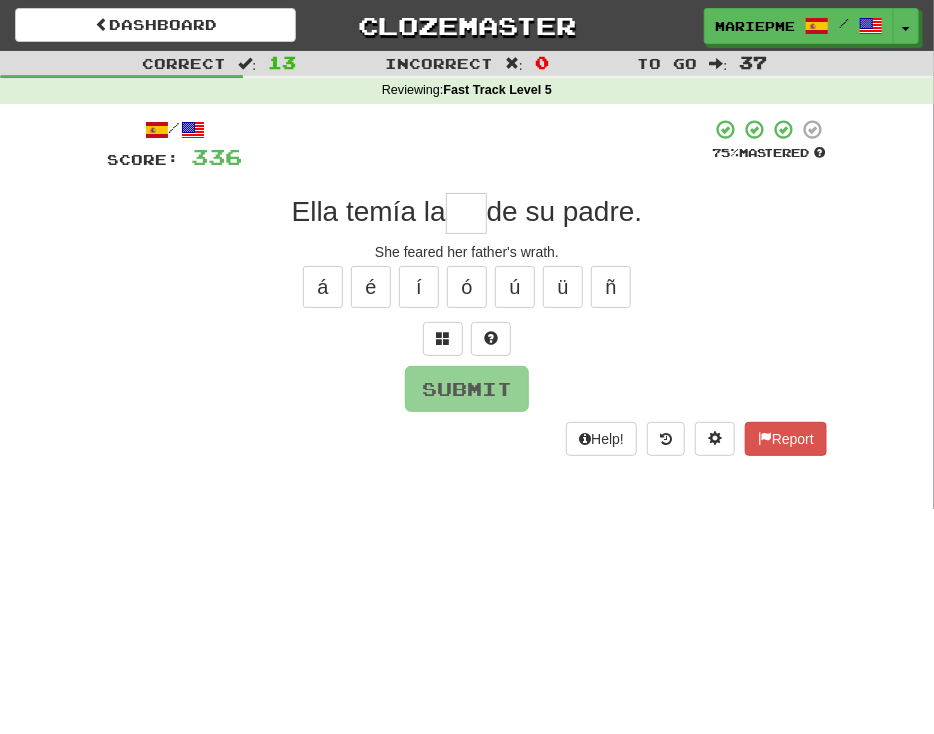 type on "*" 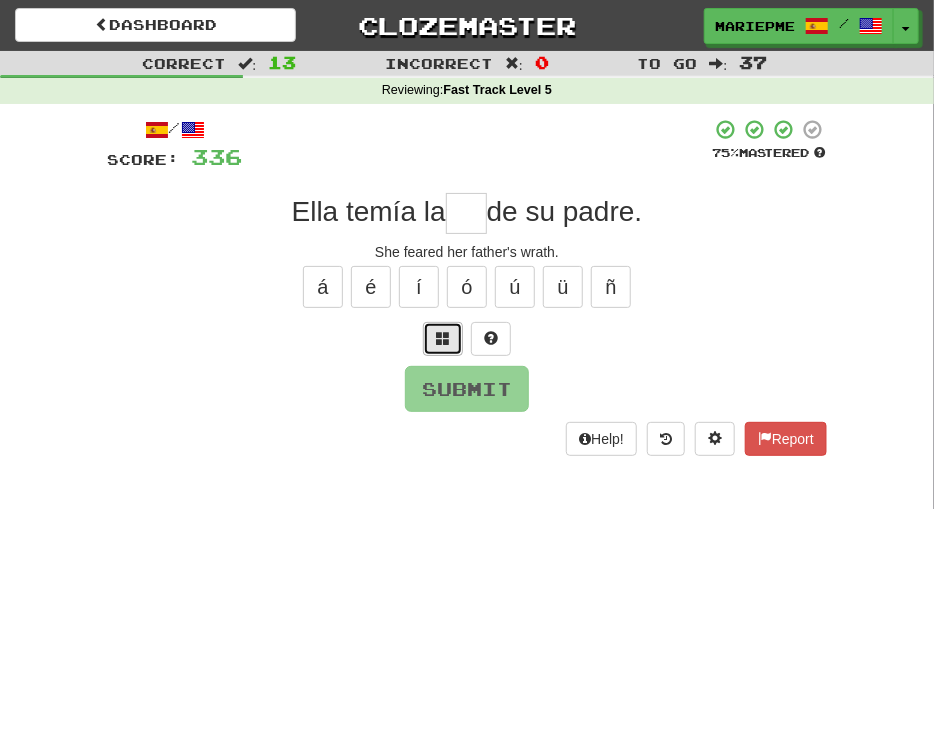 click at bounding box center (443, 338) 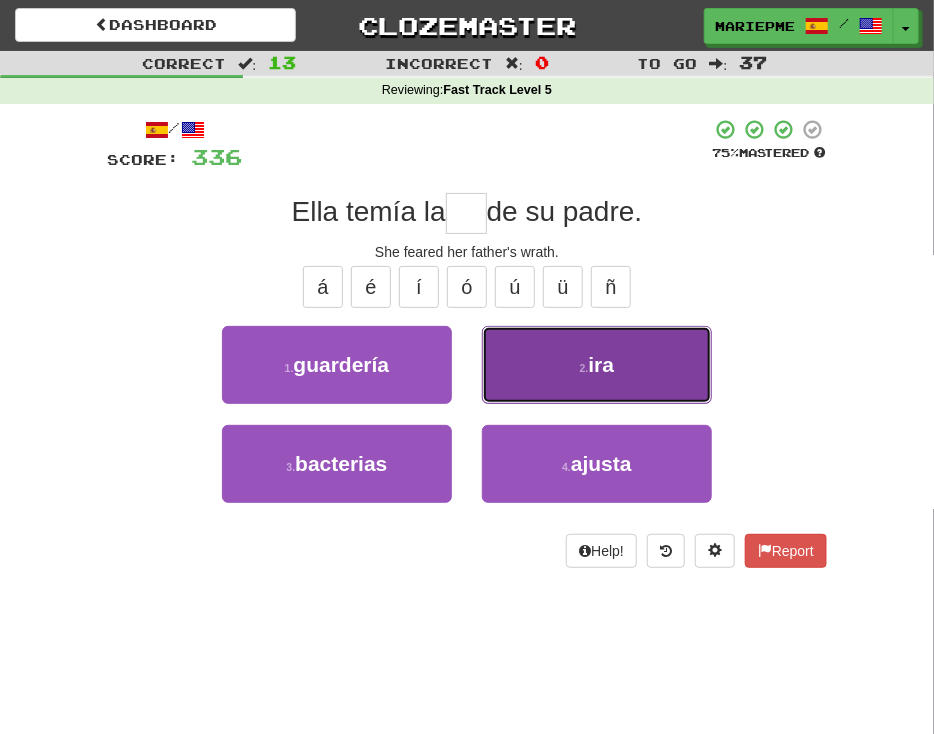 click on "2 .  ira" at bounding box center (597, 365) 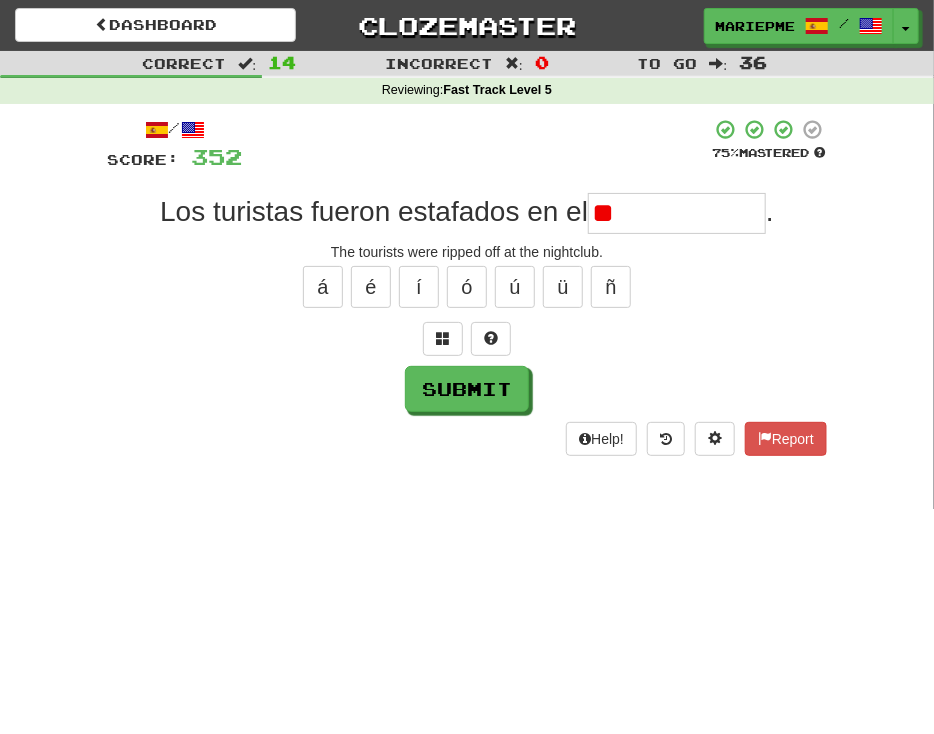 type on "*" 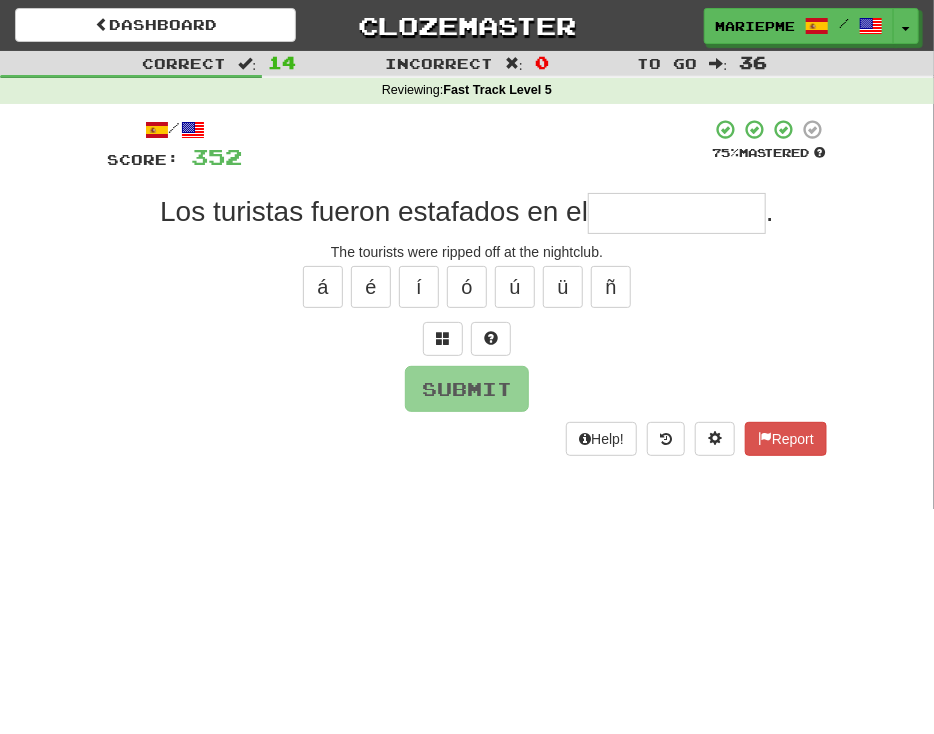 type on "*" 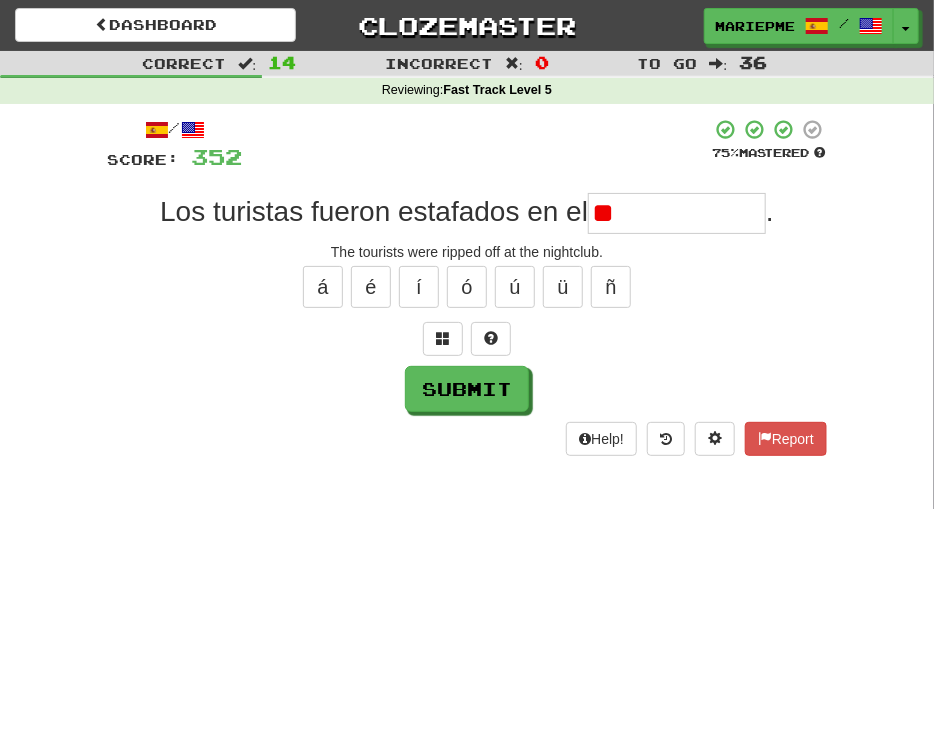 type on "*" 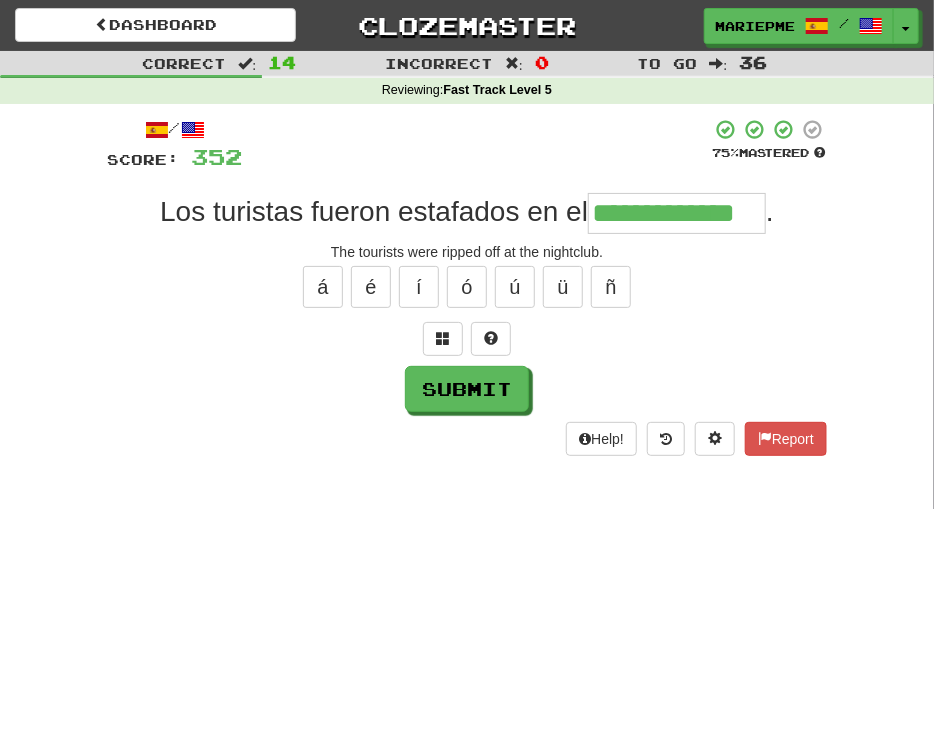 type on "**********" 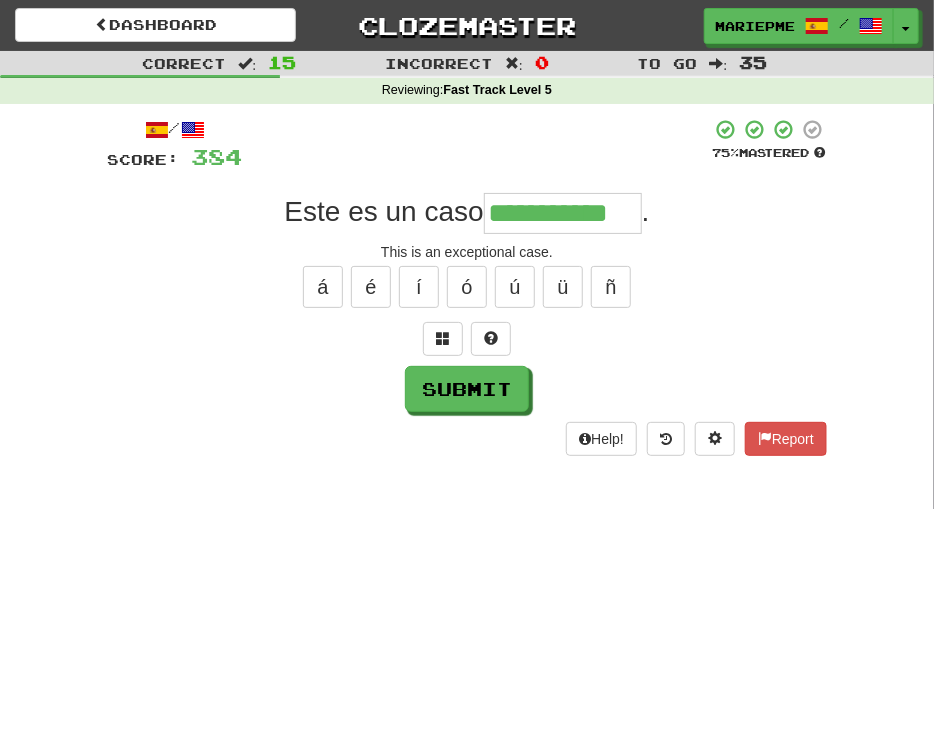 type on "**********" 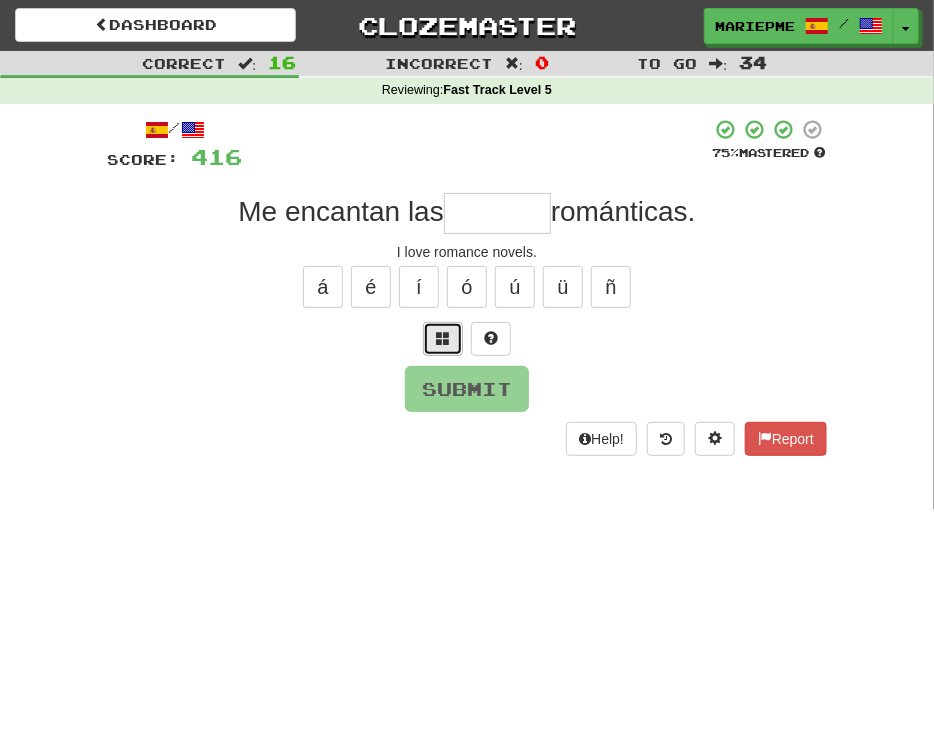 click at bounding box center [443, 339] 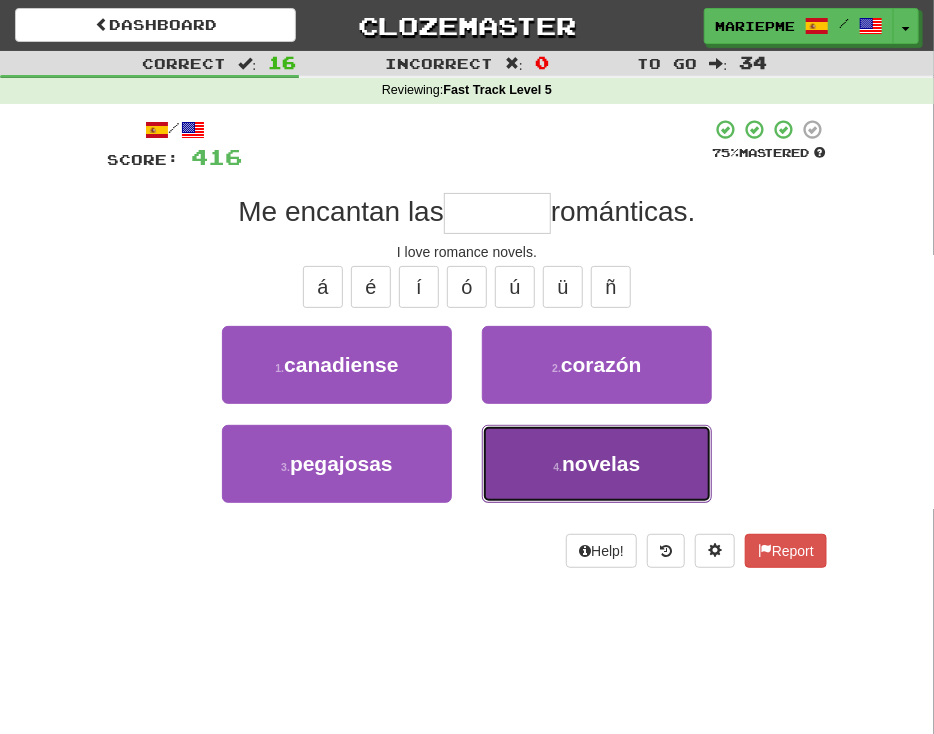click on "4 .  novelas" at bounding box center (597, 464) 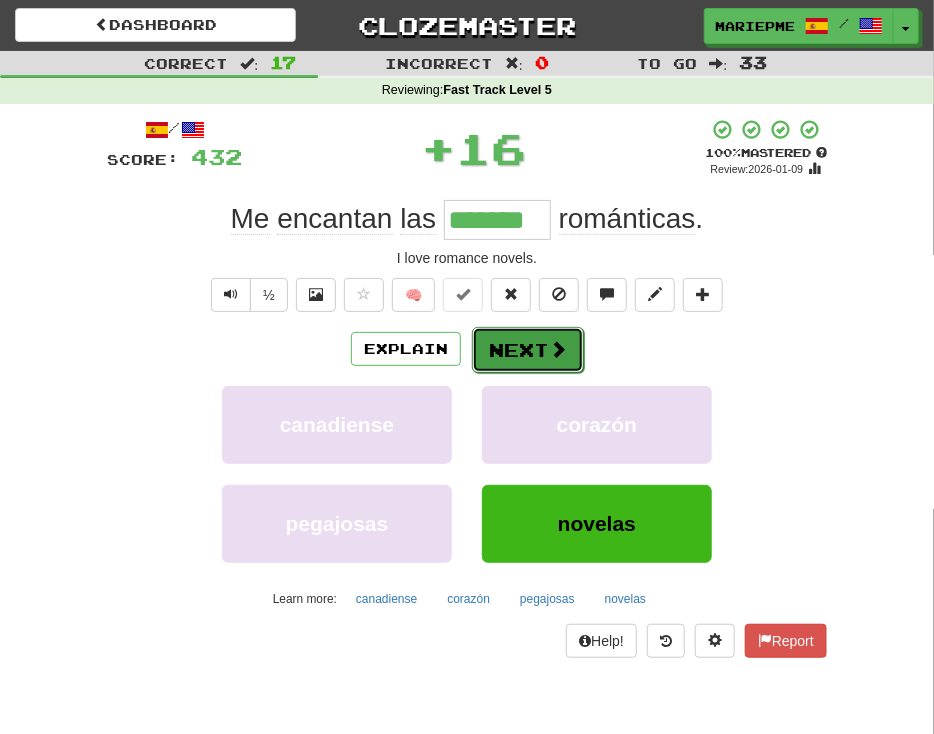 click on "Next" at bounding box center (528, 350) 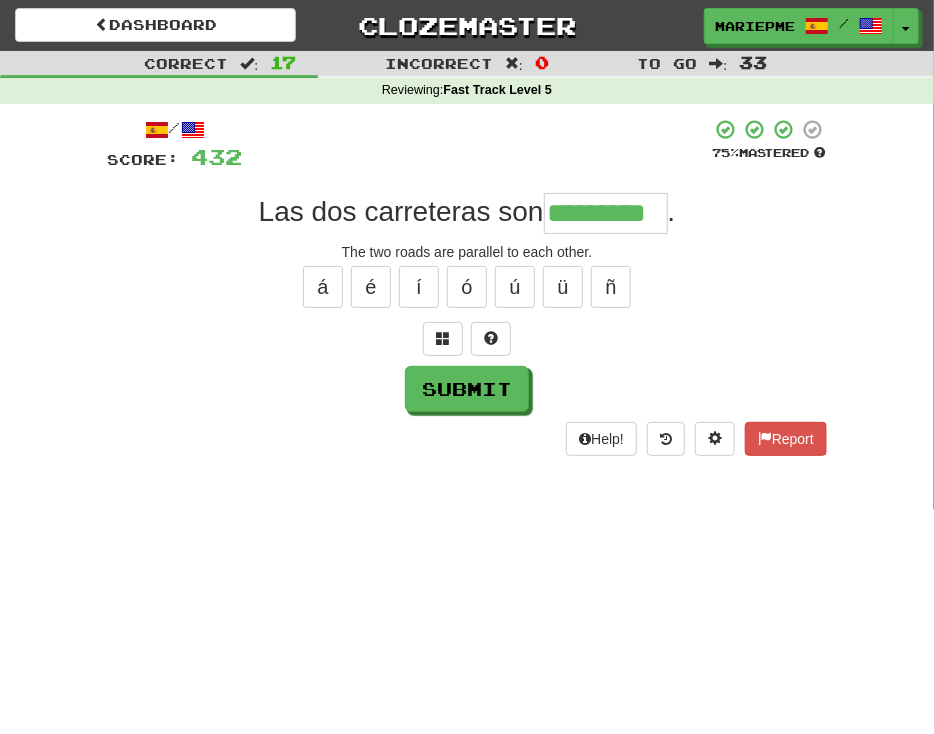 type on "*********" 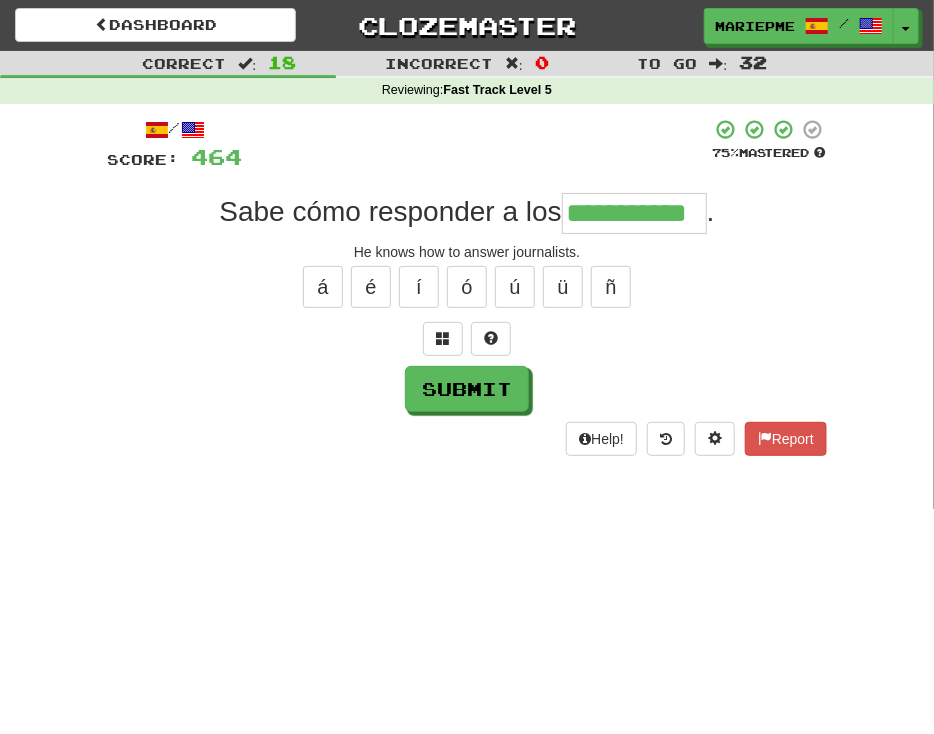 type on "**********" 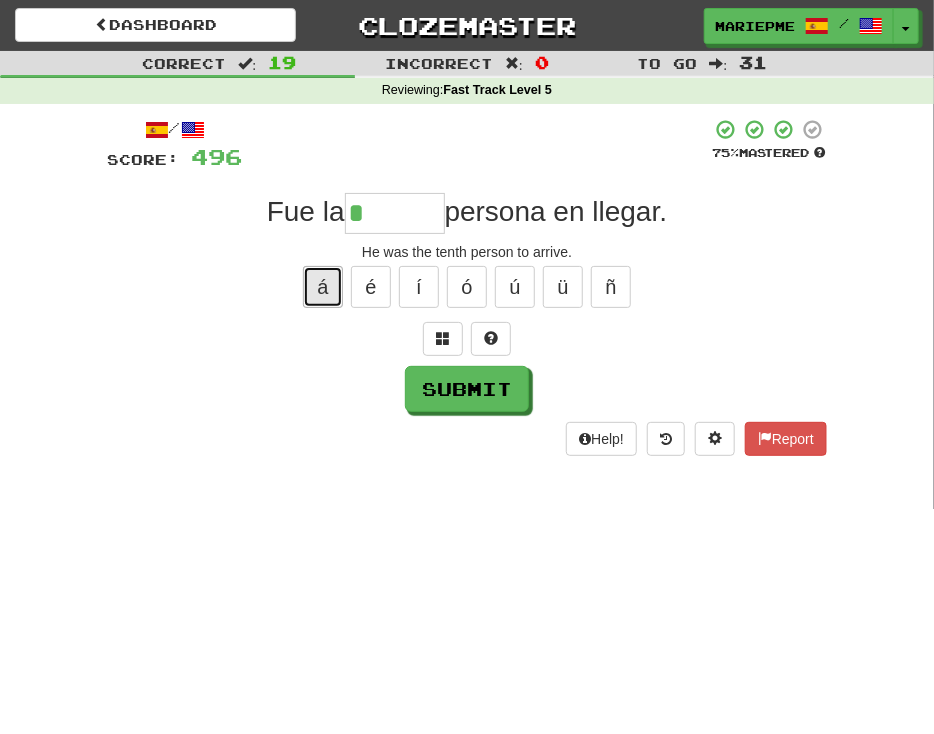 click on "á" at bounding box center (323, 287) 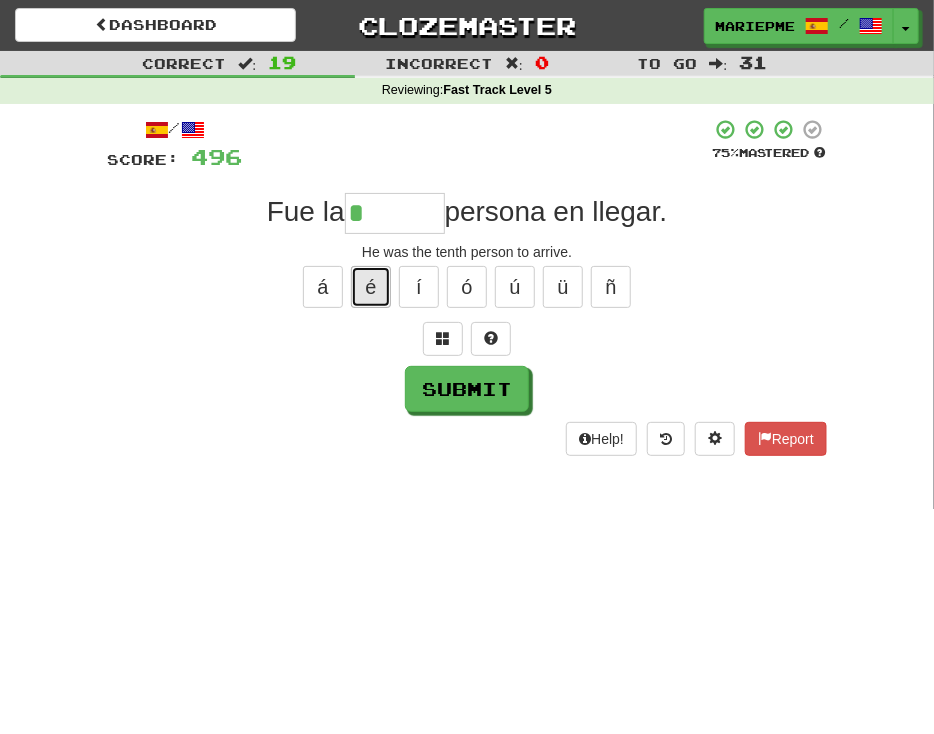 click on "é" at bounding box center [371, 287] 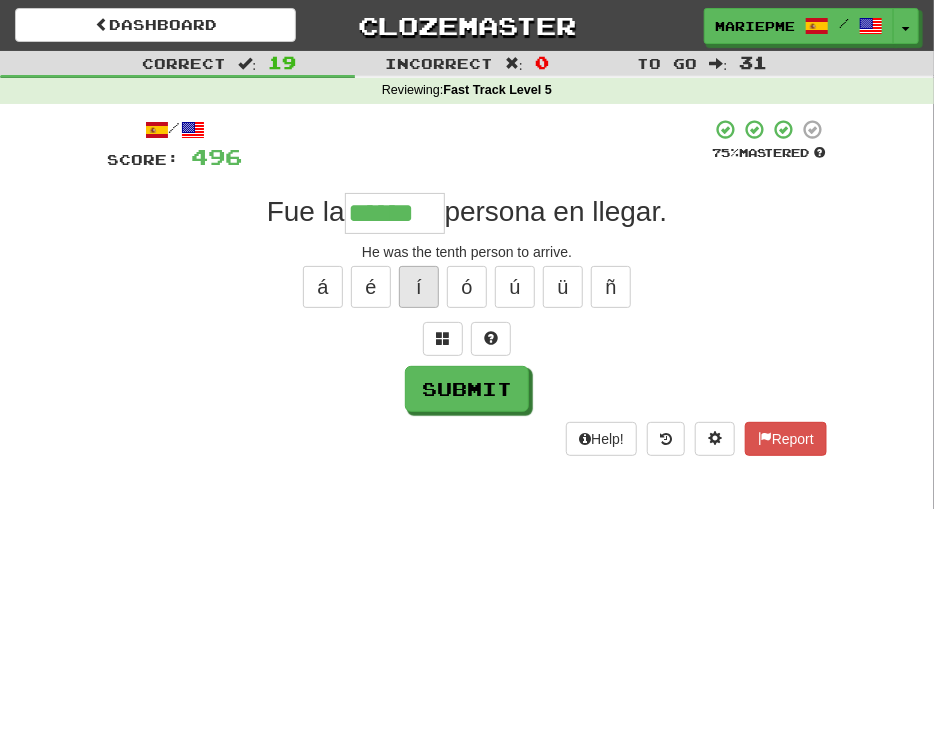 type on "******" 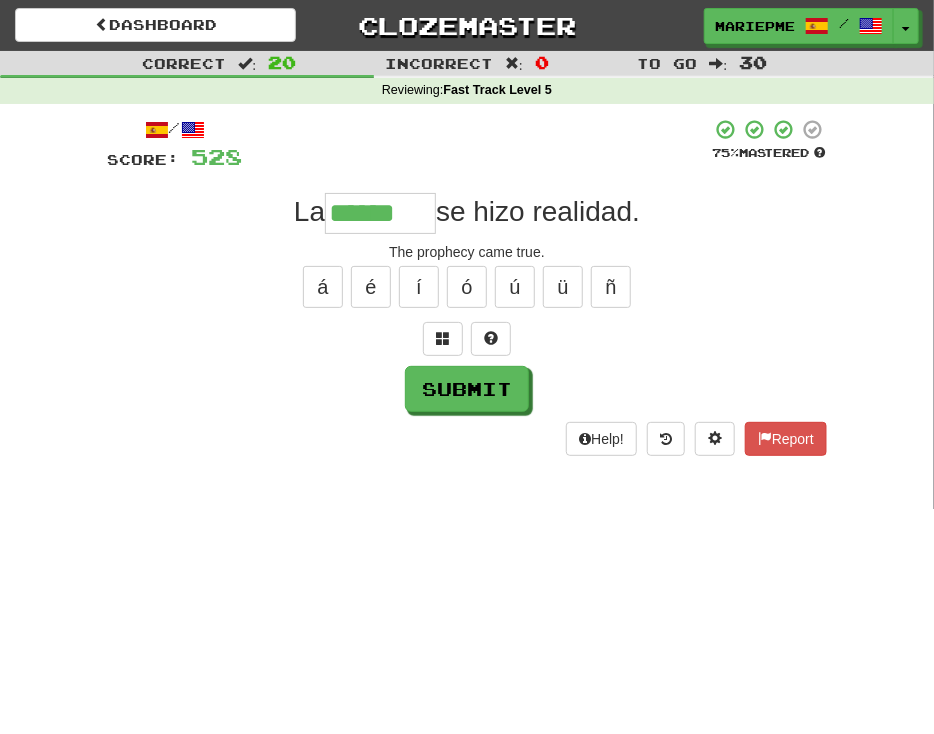 click on "á é í ó ú ü ñ" at bounding box center [467, 287] 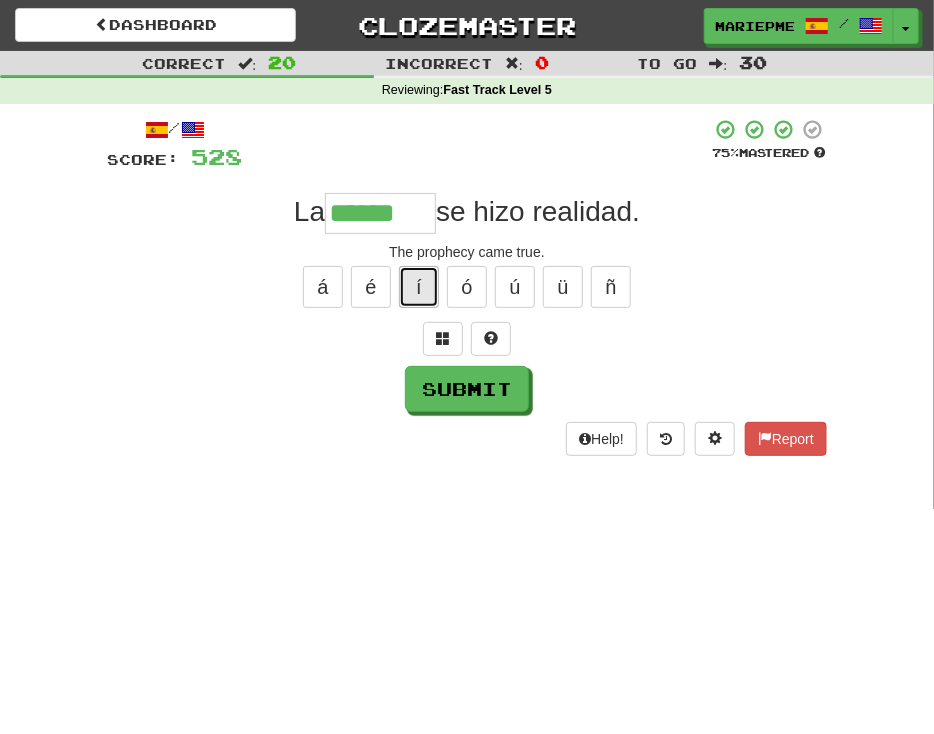 click on "í" at bounding box center (419, 287) 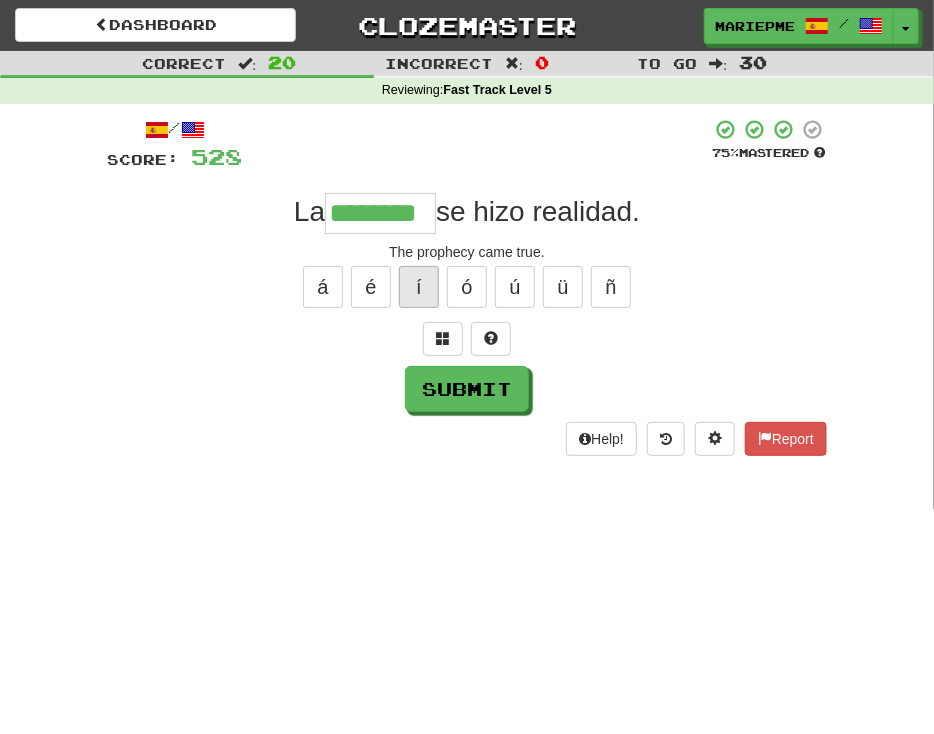 type on "********" 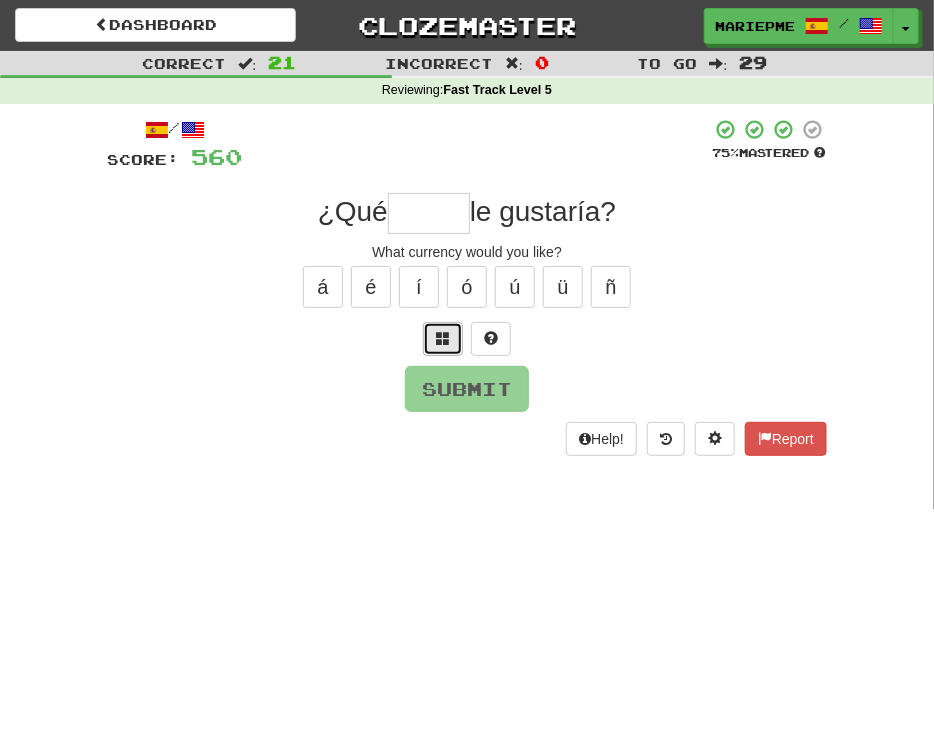 click at bounding box center [443, 339] 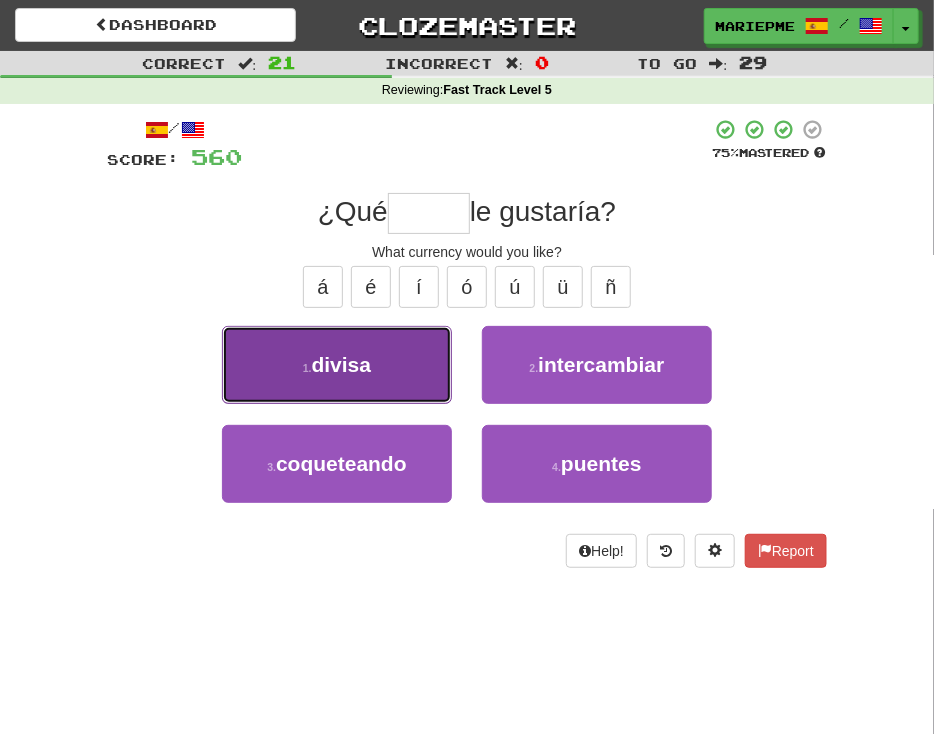 click on "1 .  divisa" at bounding box center (337, 365) 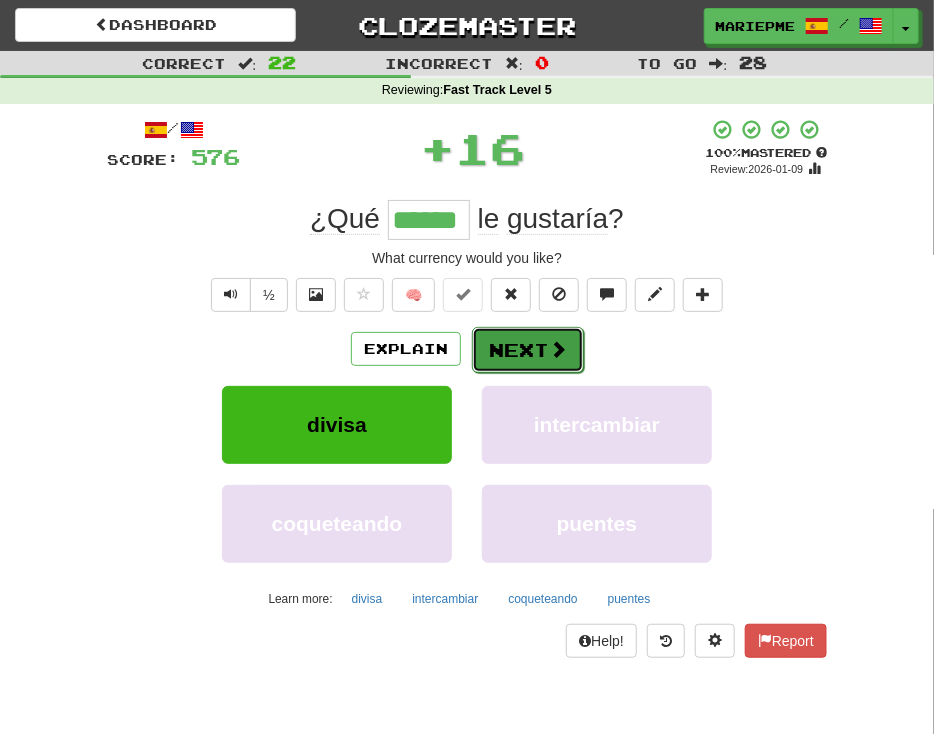 click on "Next" at bounding box center [528, 350] 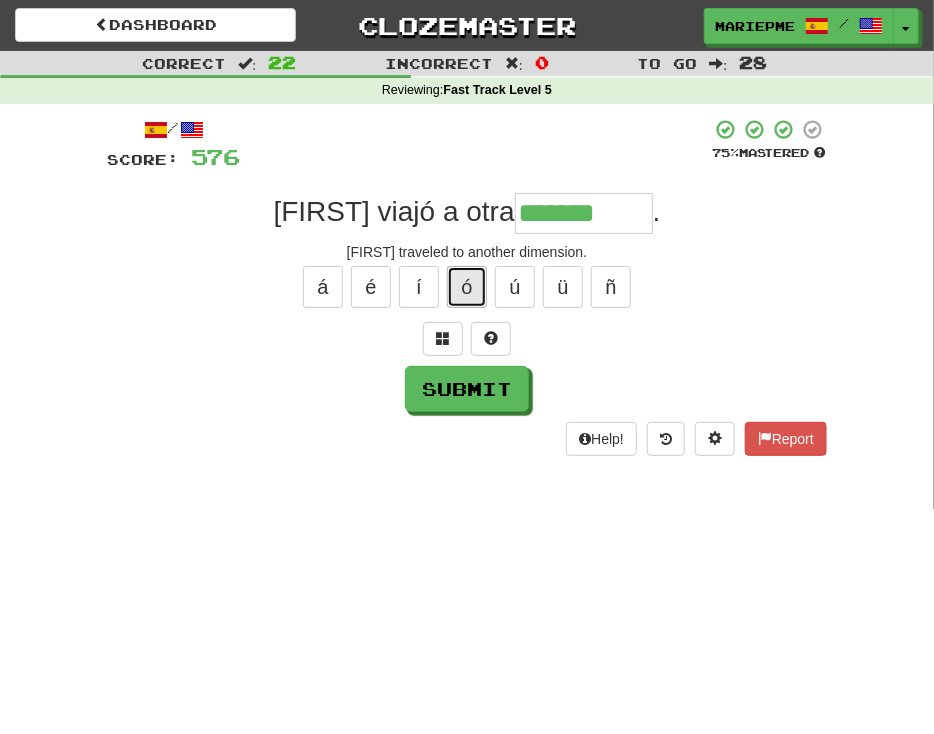 click on "ó" at bounding box center (467, 287) 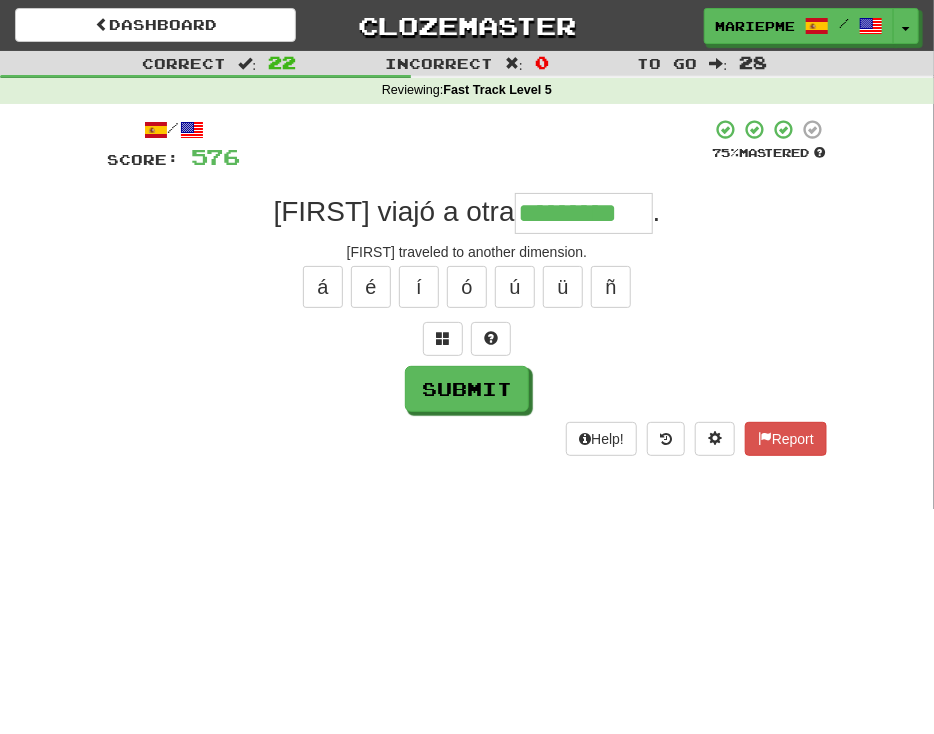 type on "*********" 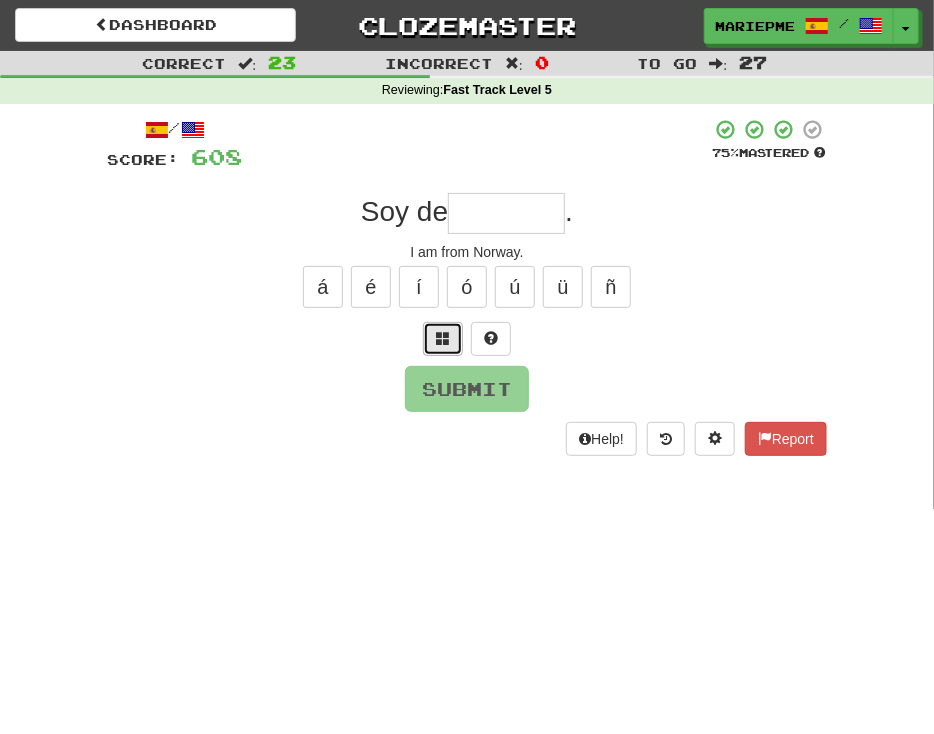 click at bounding box center (443, 339) 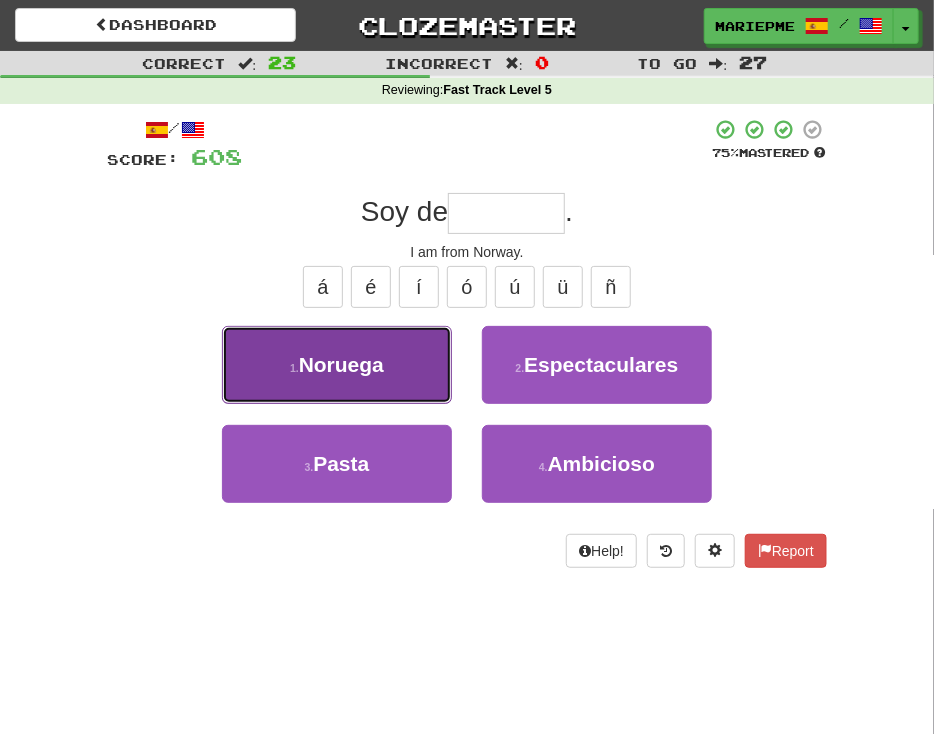 click on "1 .  Noruega" at bounding box center (337, 365) 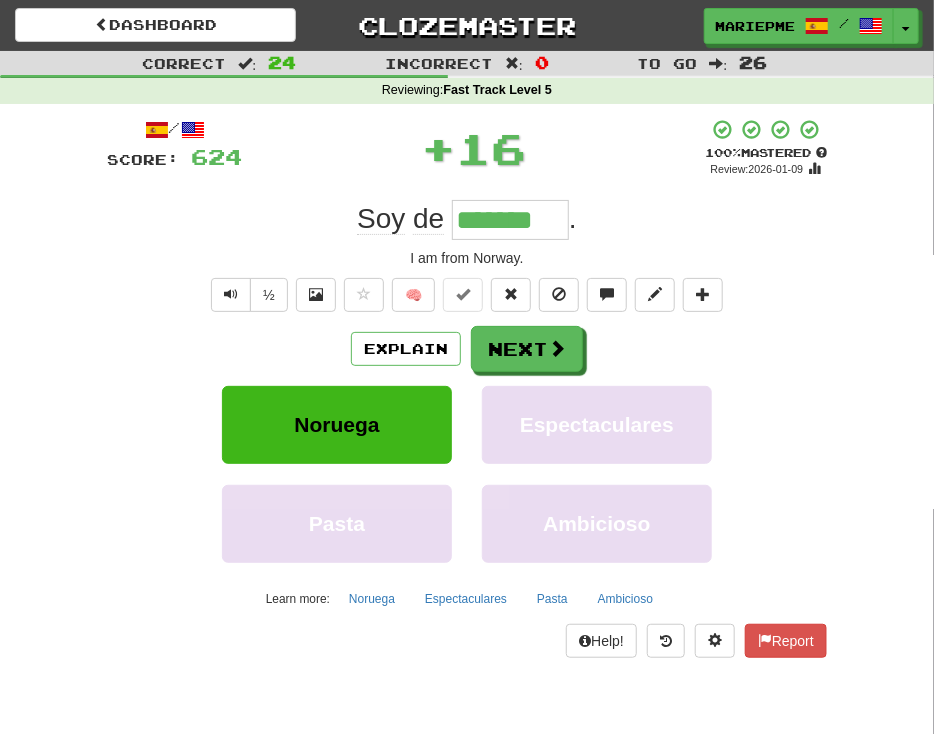 click on "Explain Next Noruega Espectaculares Pasta Ambicioso Learn more: Noruega Espectaculares Pasta Ambicioso" at bounding box center [467, 470] 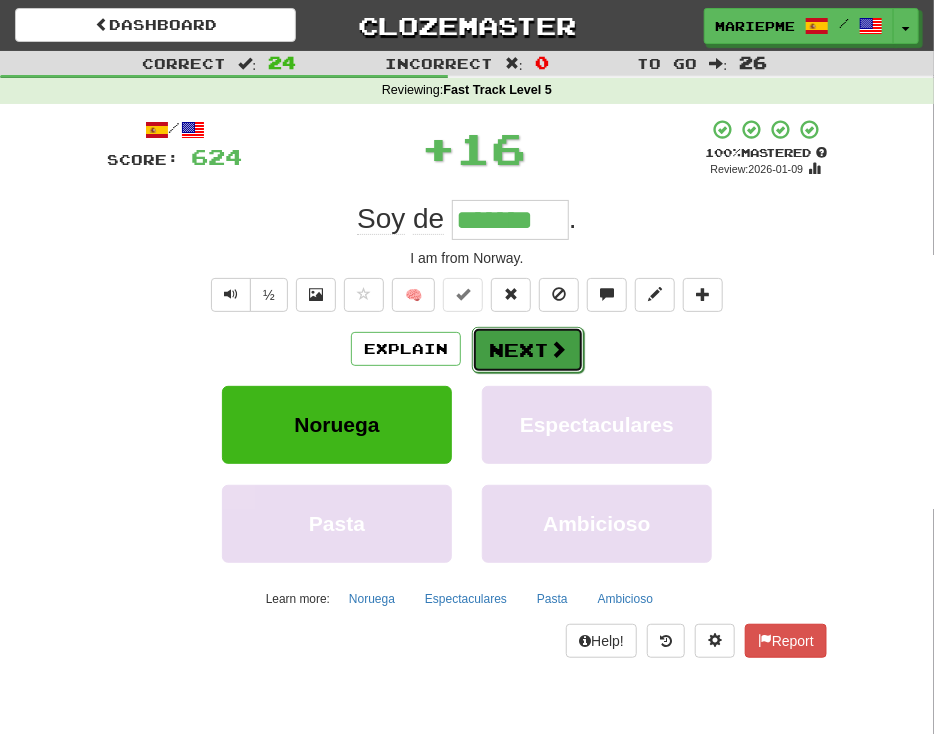 click on "Next" at bounding box center [528, 350] 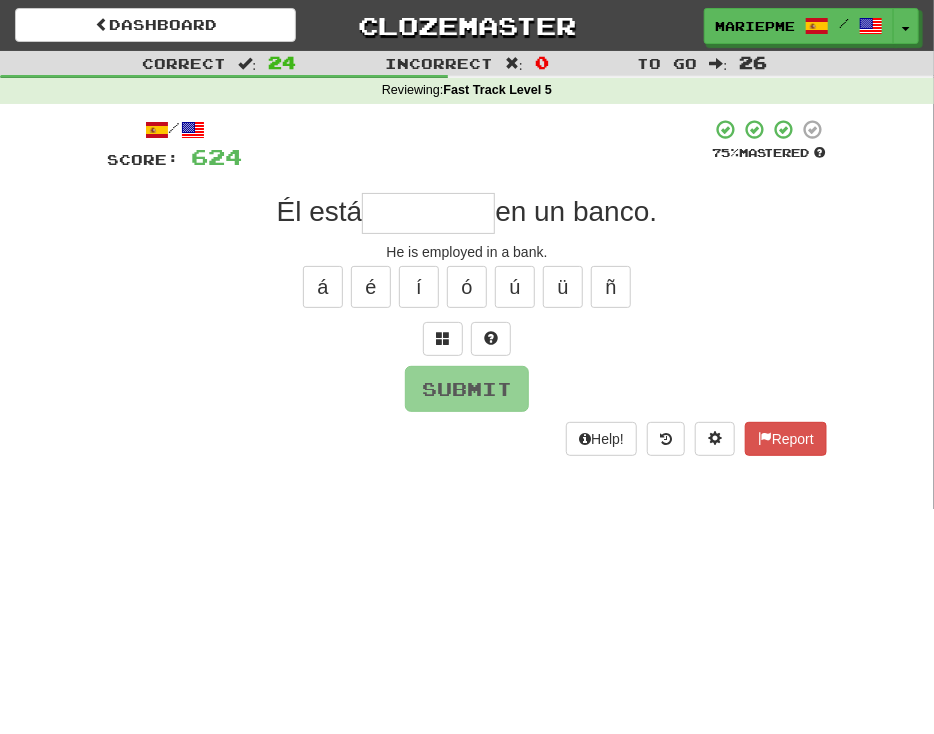 click at bounding box center [428, 213] 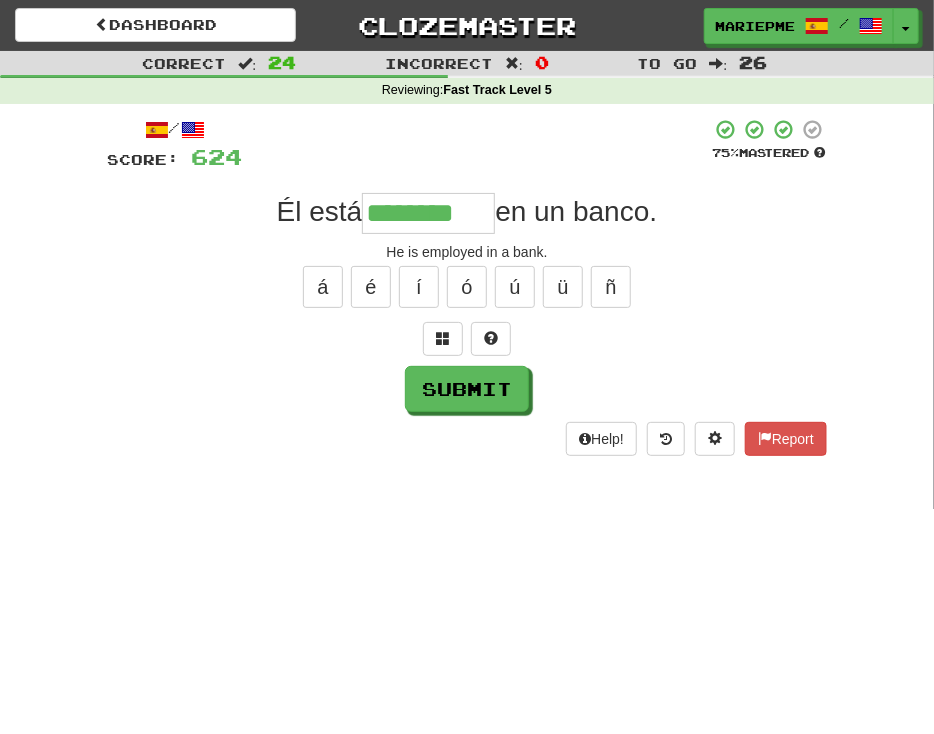 type on "********" 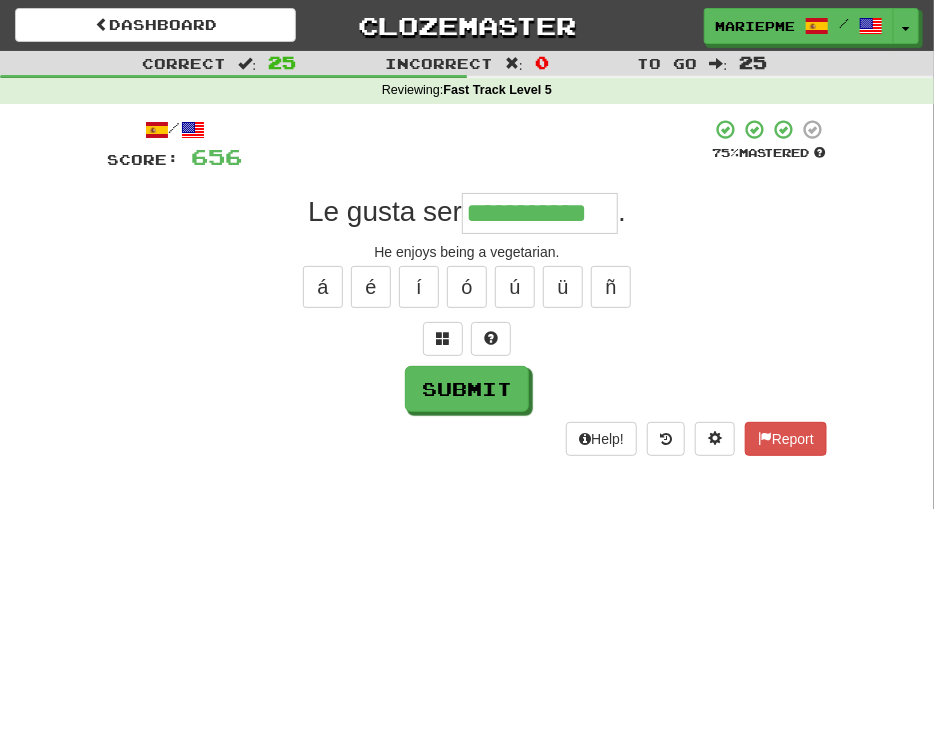 type on "**********" 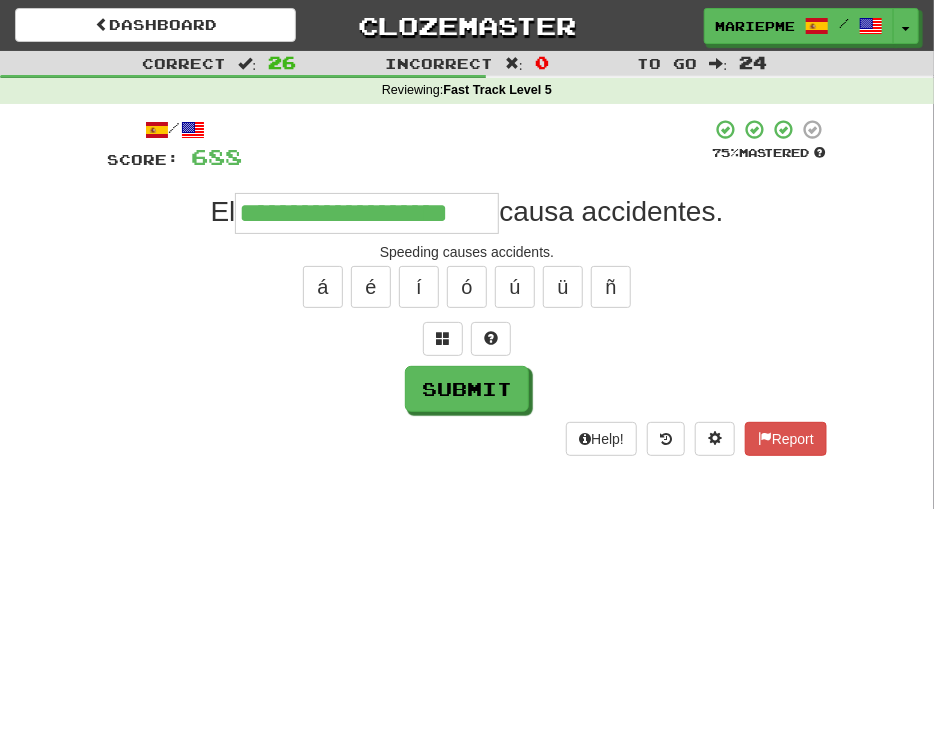 type on "**********" 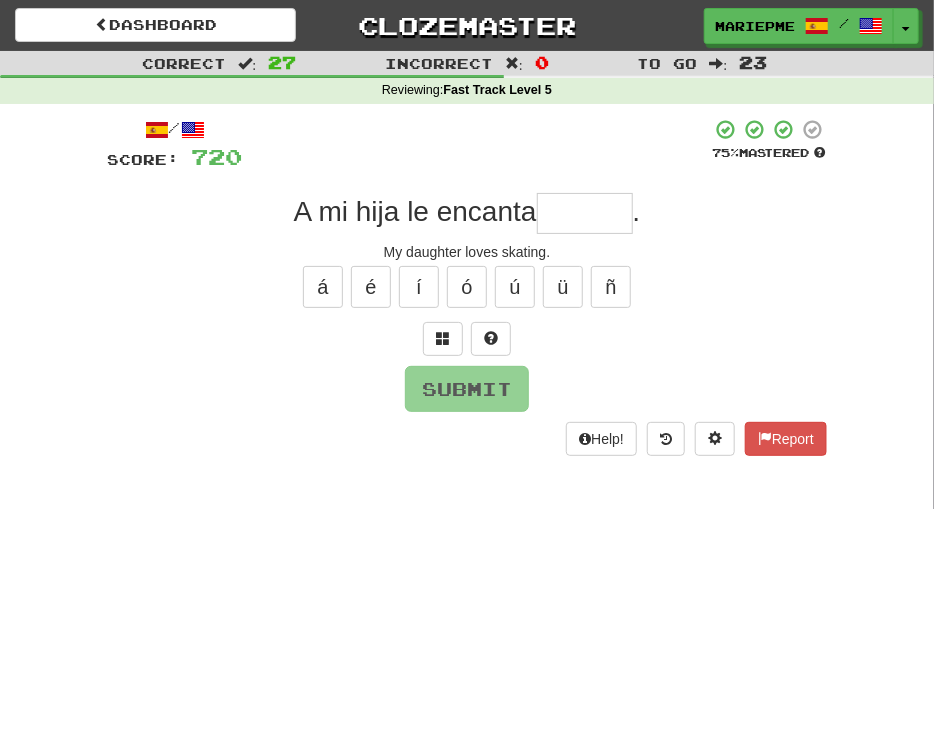 click at bounding box center (585, 213) 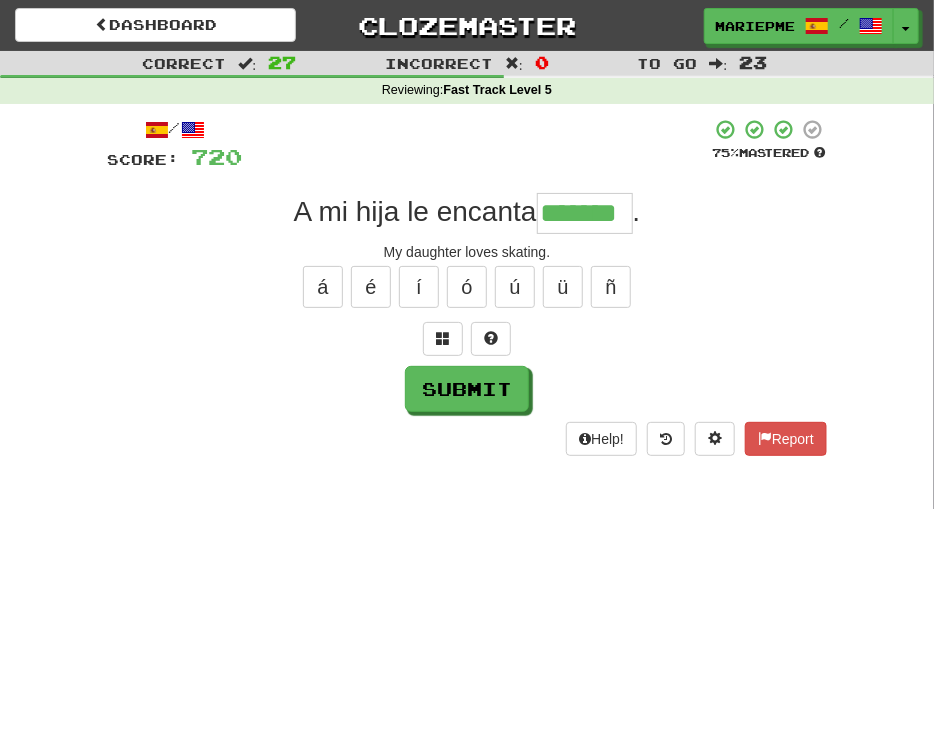 type on "*******" 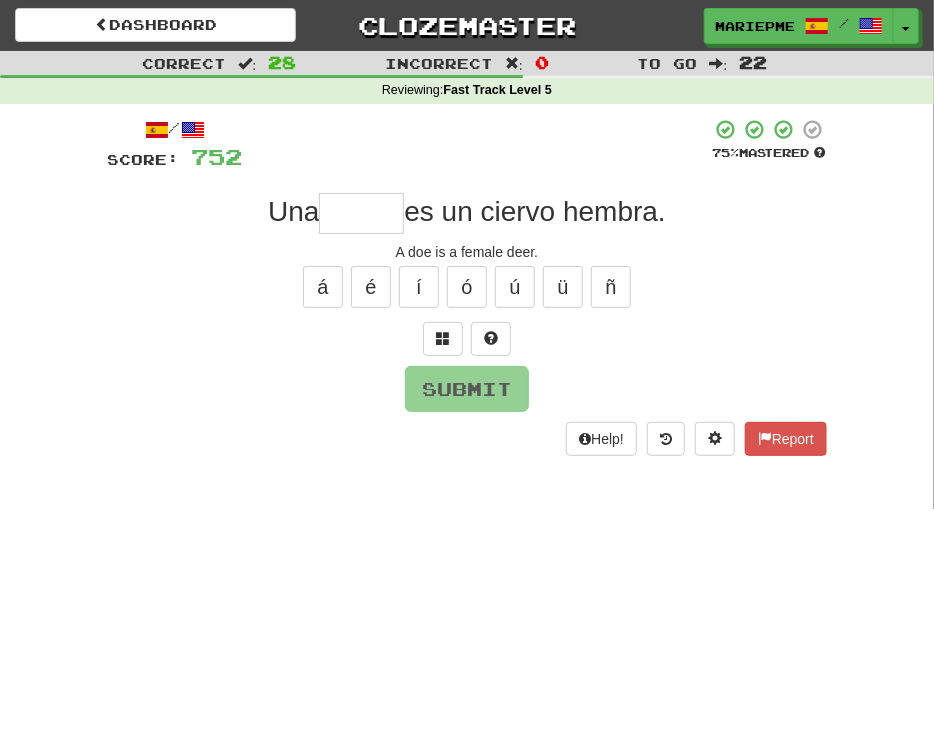click at bounding box center (361, 213) 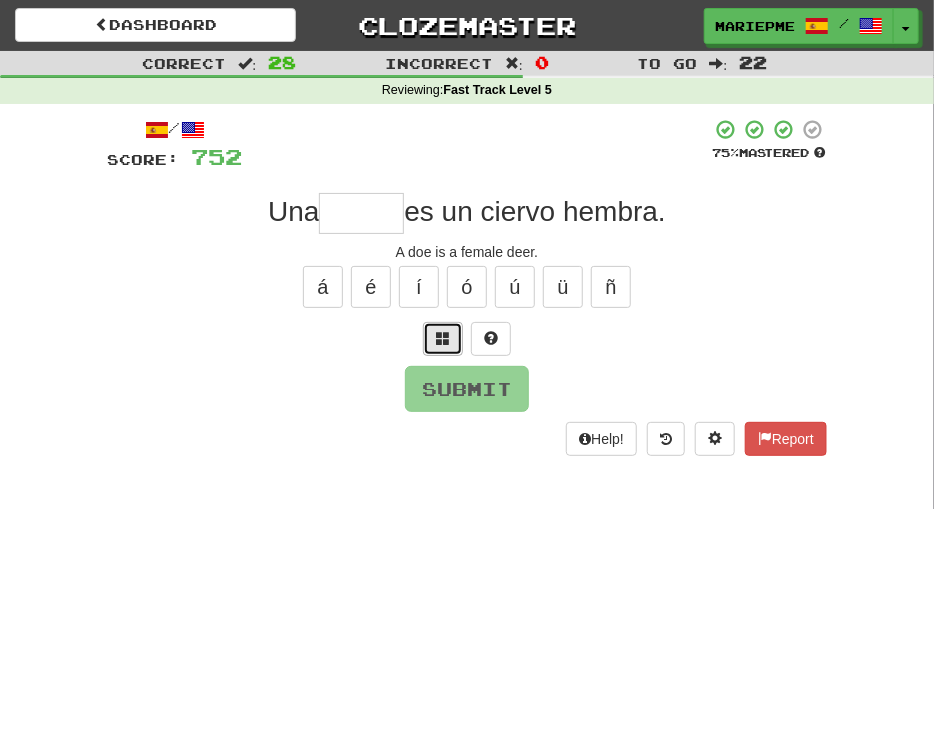 click at bounding box center [443, 338] 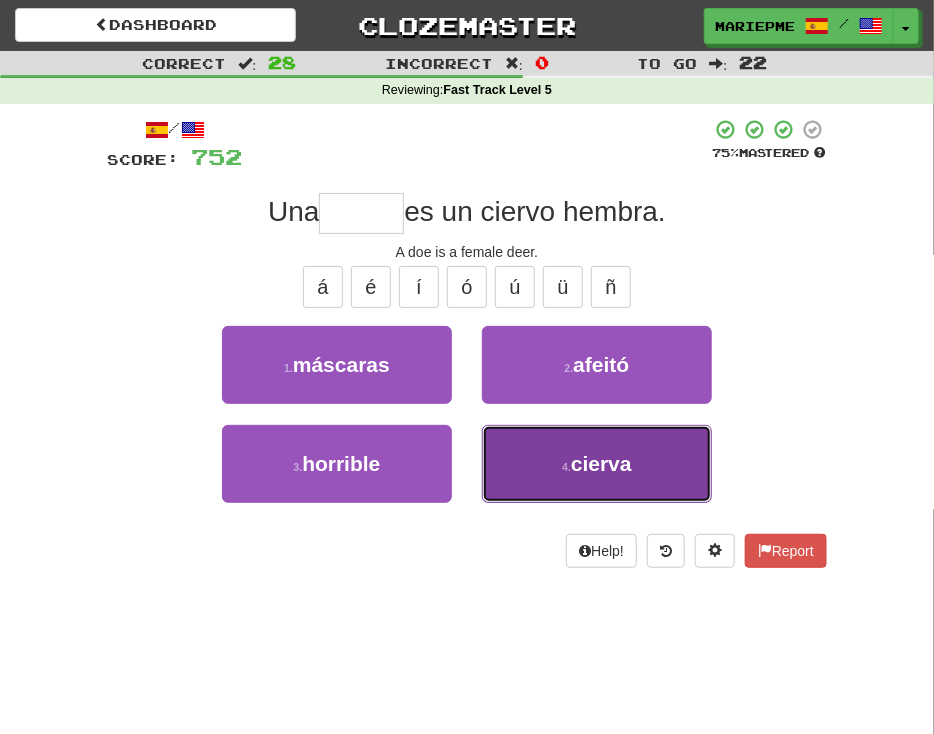 click on "4 .  cierva" at bounding box center (597, 464) 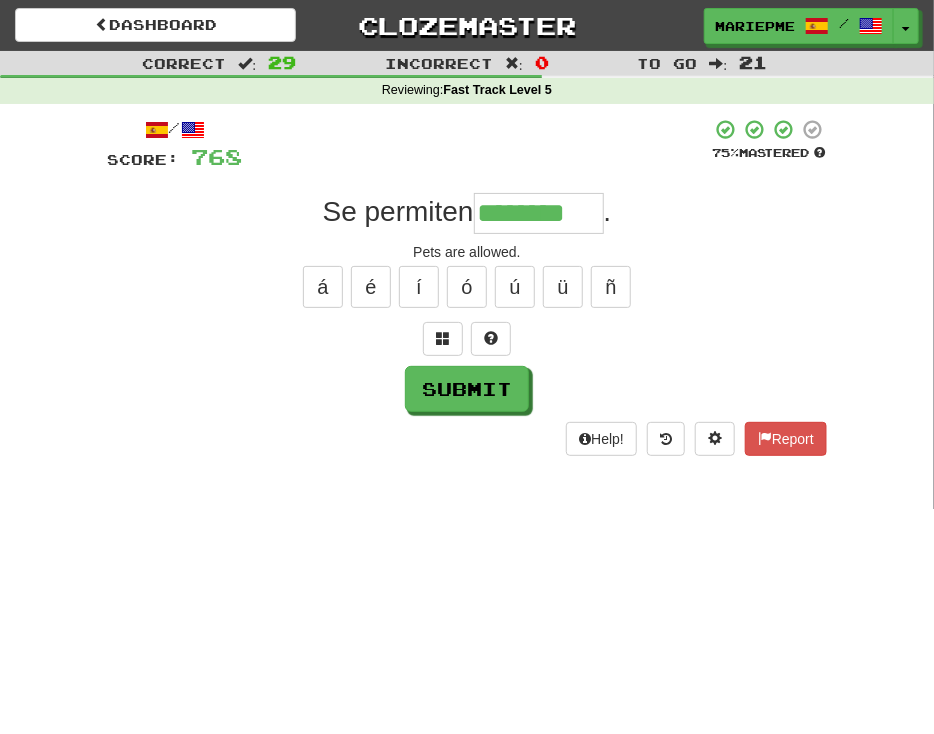 type on "********" 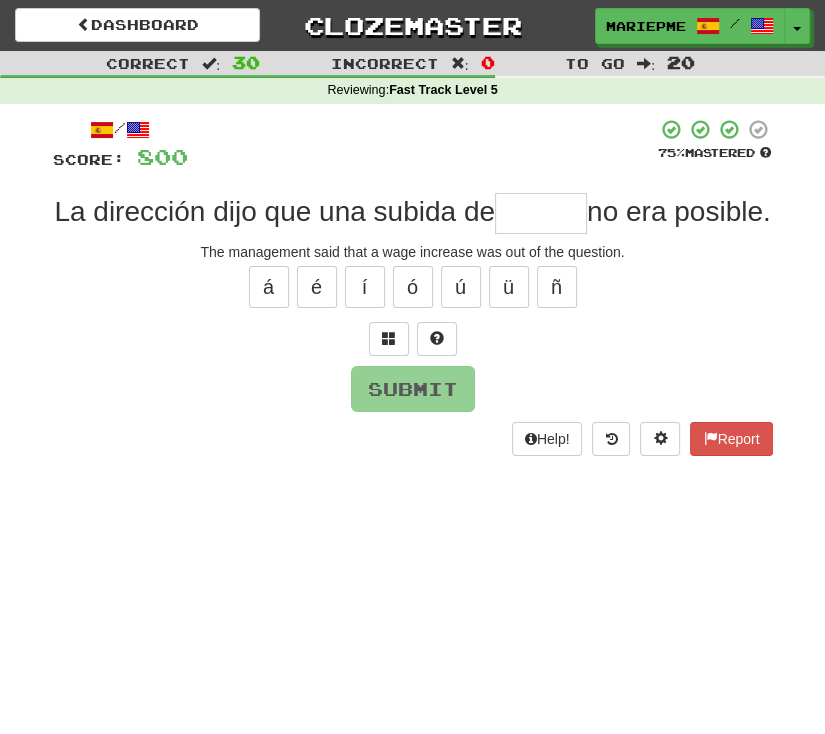 click at bounding box center [541, 213] 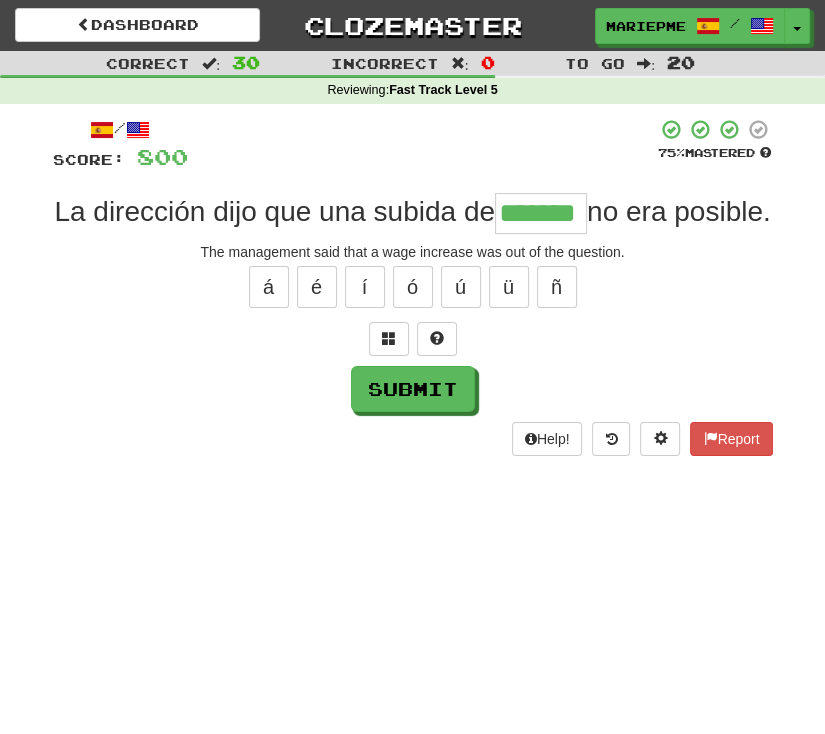type on "*******" 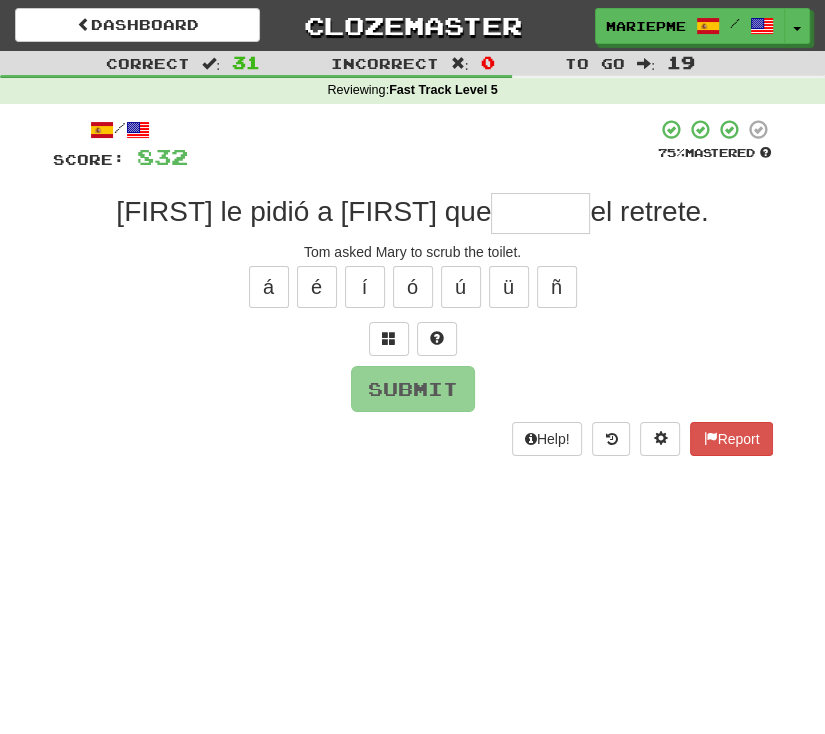 type on "*" 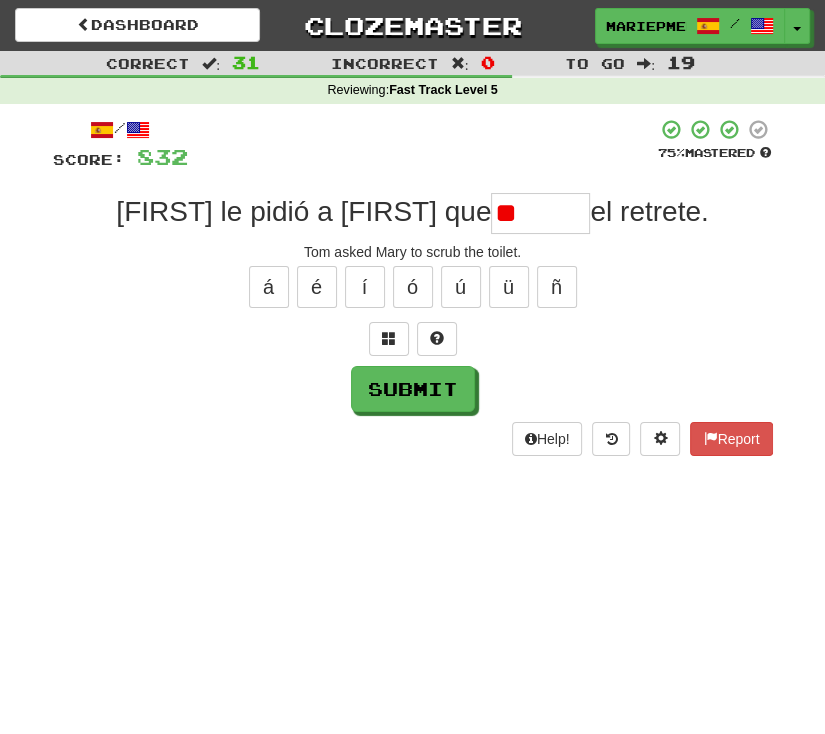 type on "*" 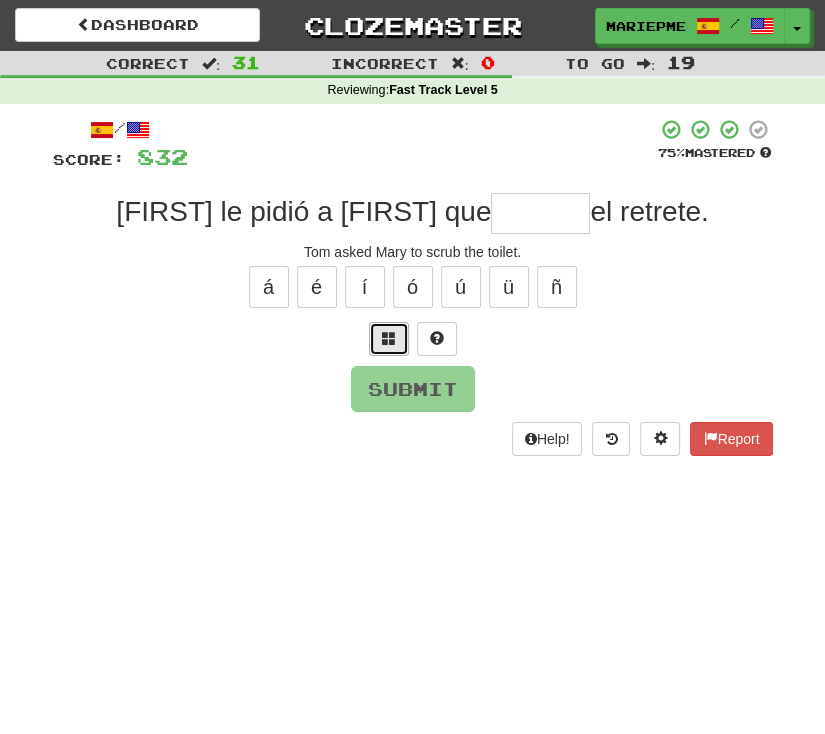 click at bounding box center (389, 338) 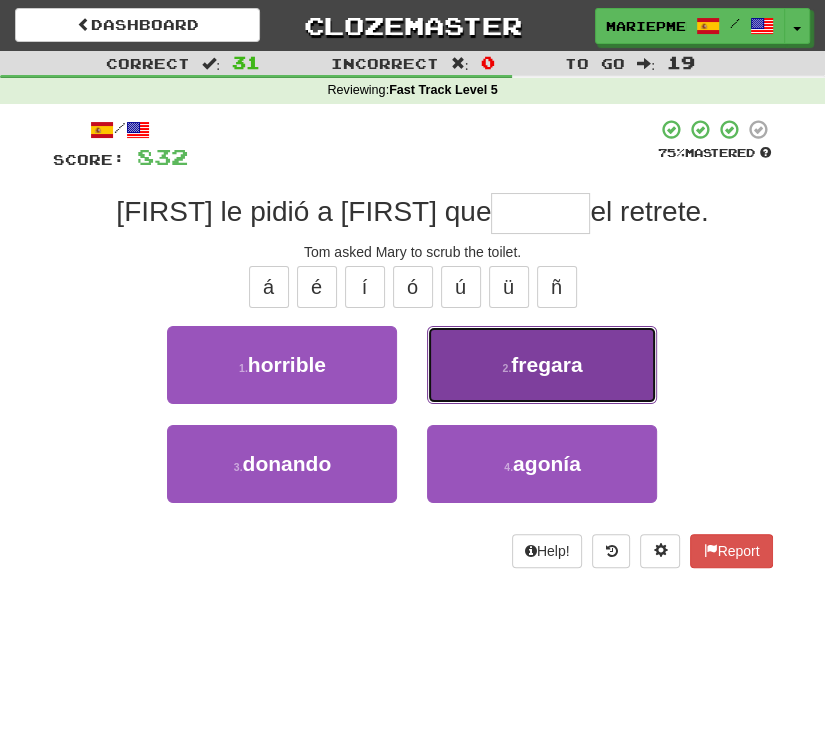 click on "2 .  fregara" at bounding box center [542, 365] 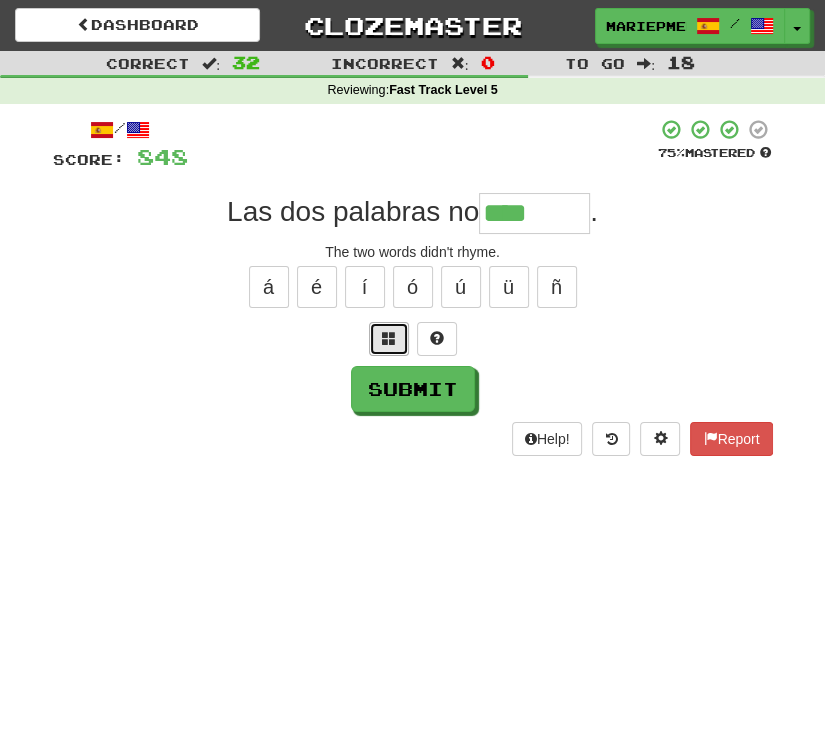 click at bounding box center (389, 339) 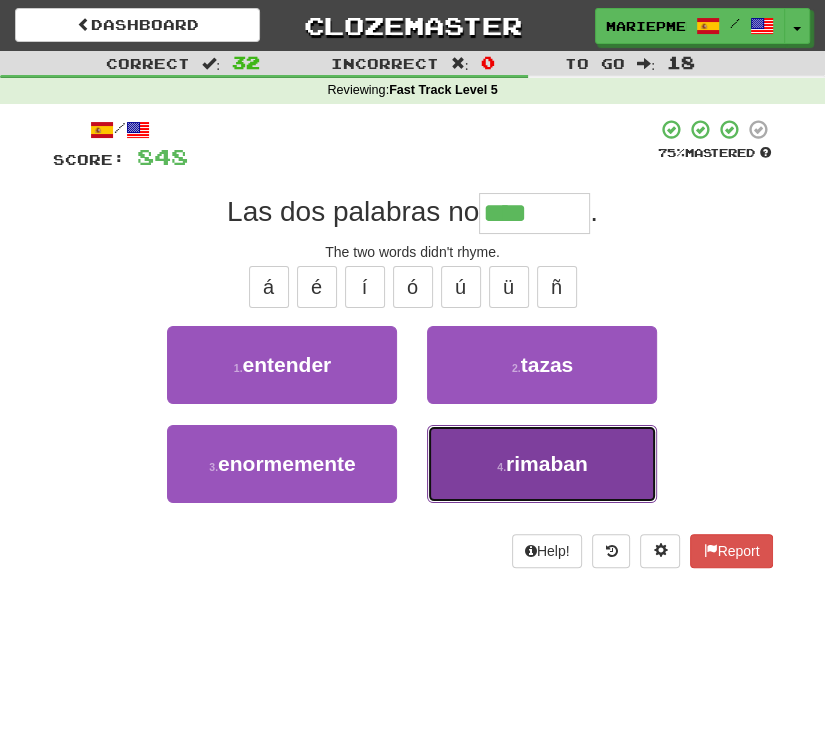 click on "4 .  rimaban" at bounding box center (542, 464) 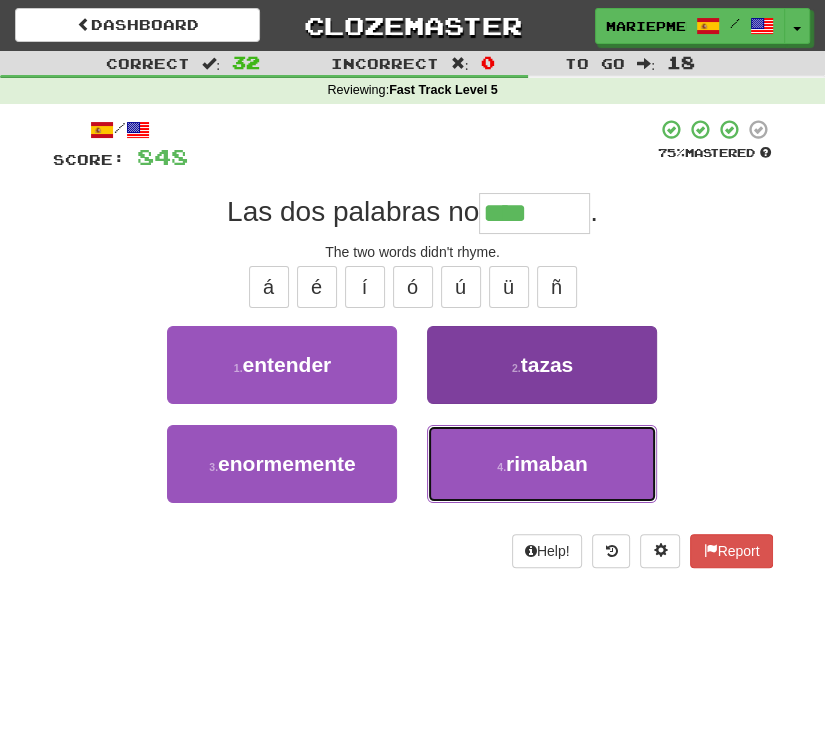 type on "*******" 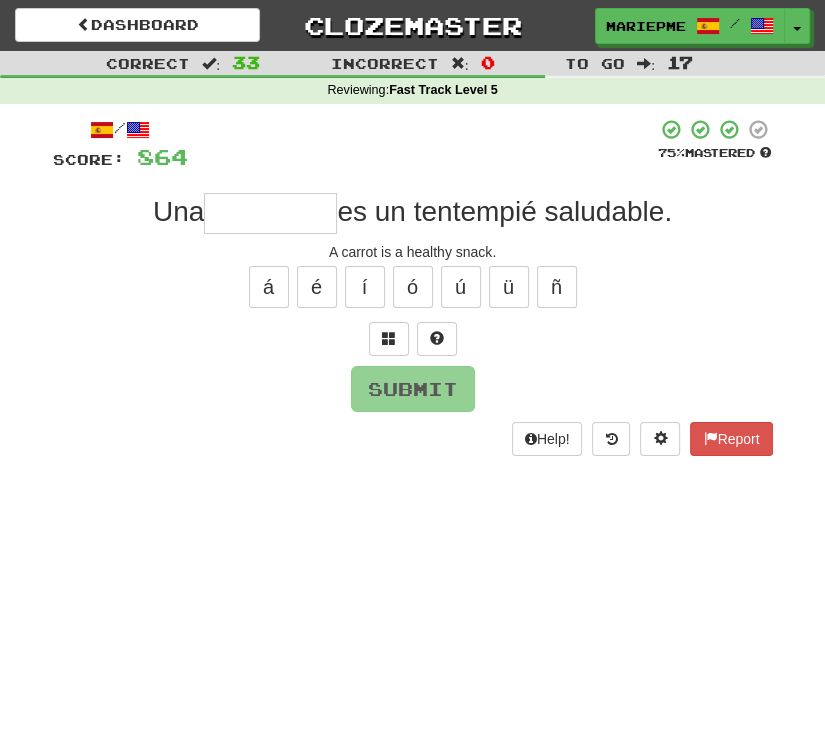 click at bounding box center (270, 213) 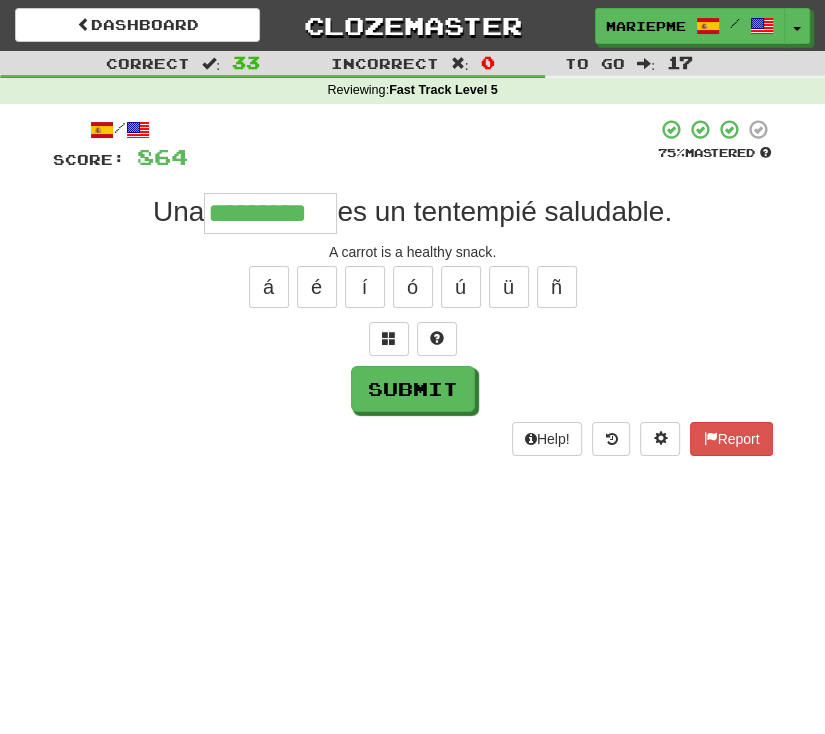 type on "*********" 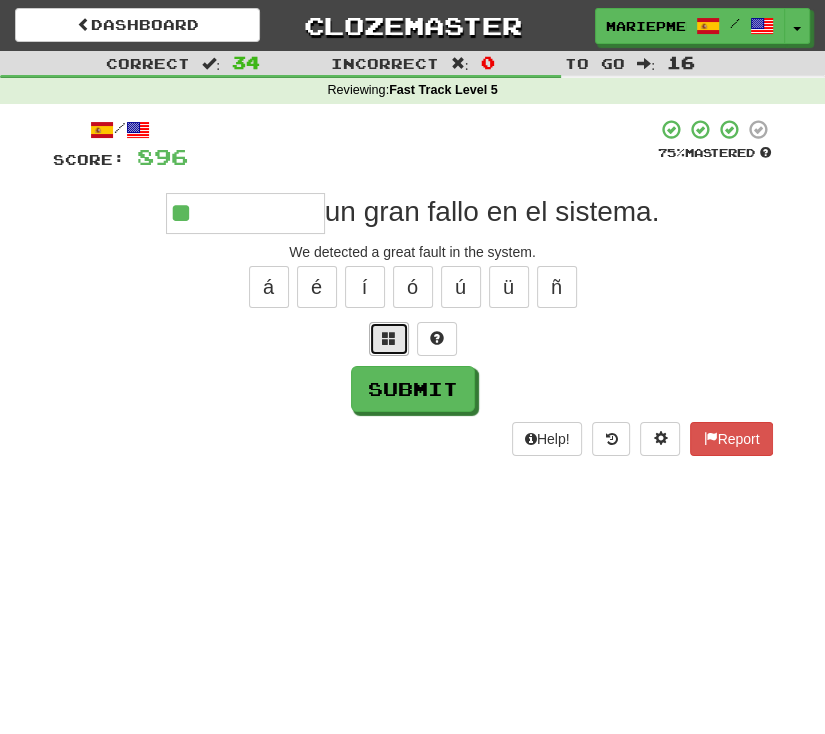 click at bounding box center [389, 339] 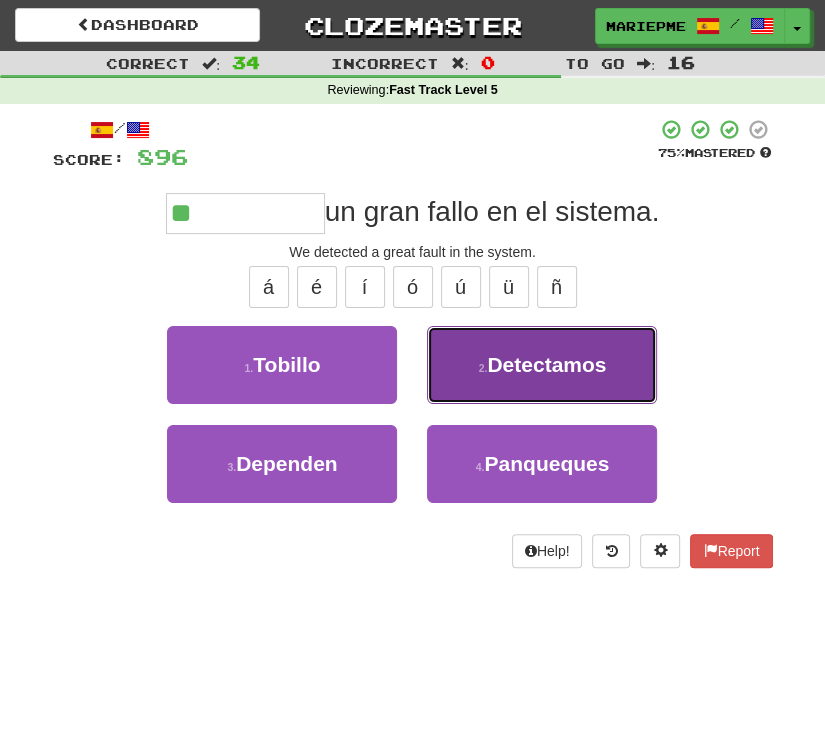 click on "Detectamos" at bounding box center [546, 364] 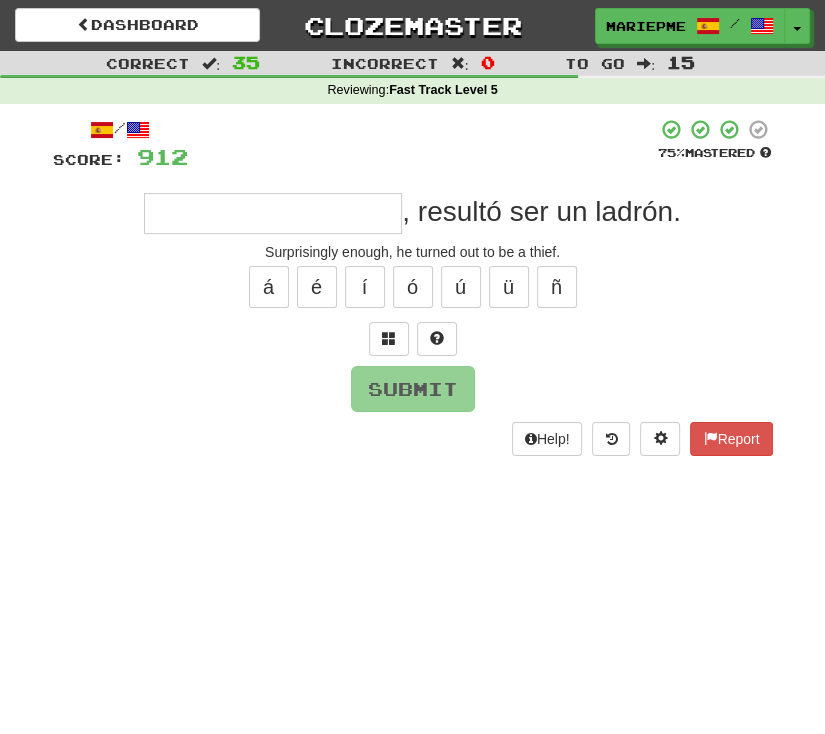 click at bounding box center (273, 213) 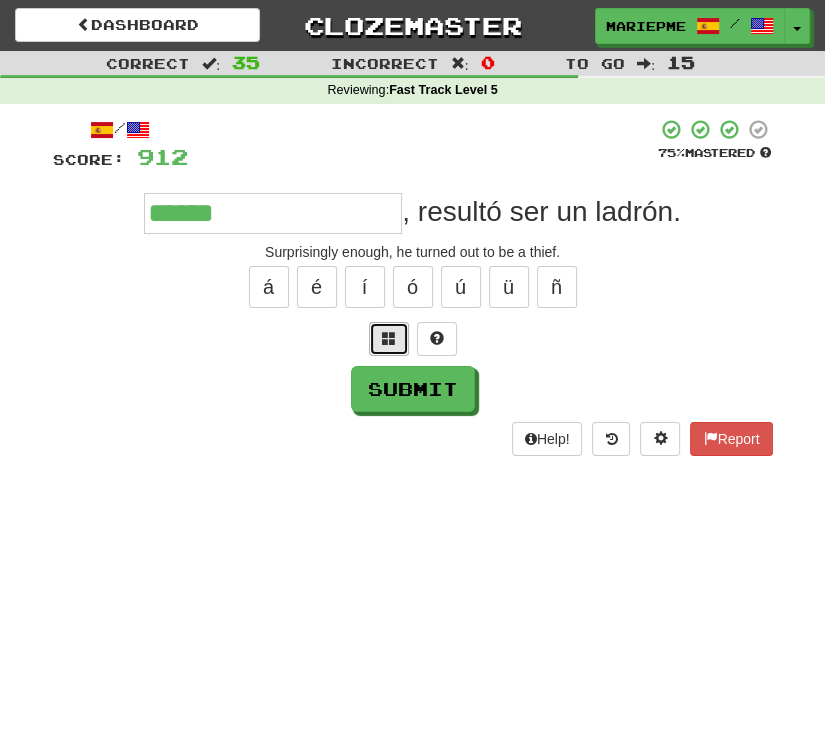 click at bounding box center (389, 339) 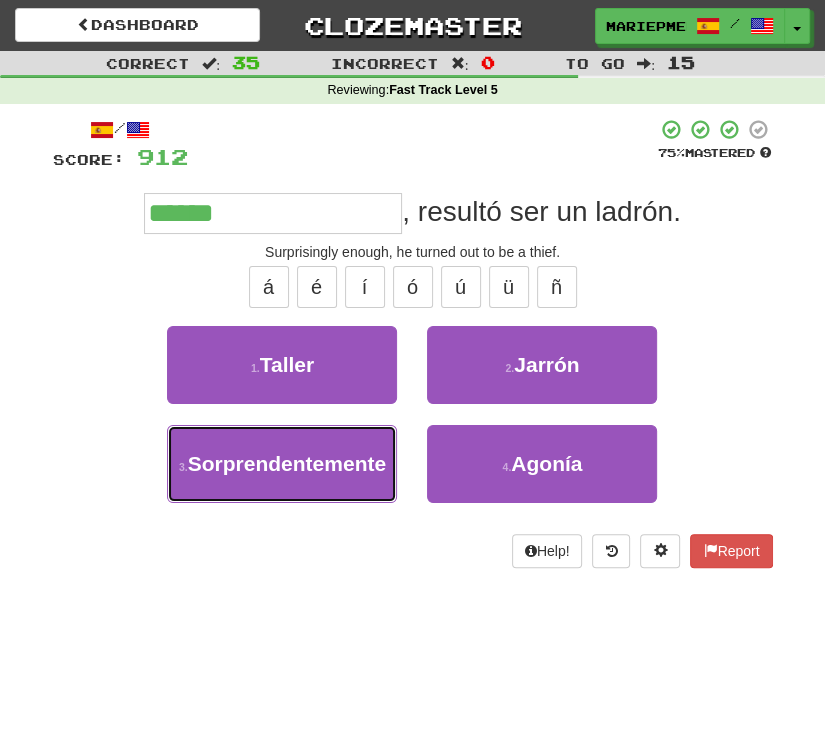 click on "Sorprendentemente" at bounding box center [287, 463] 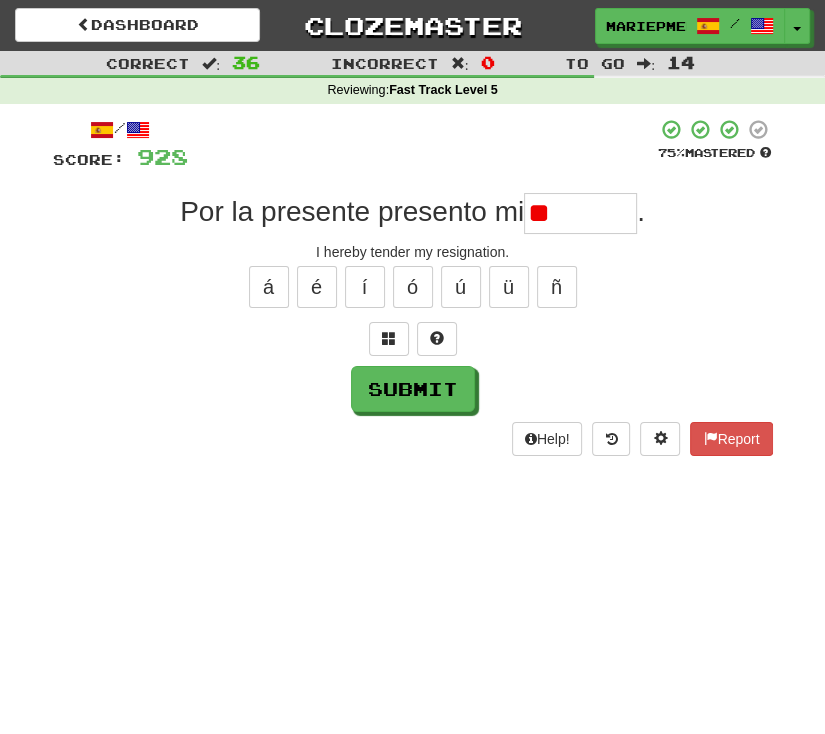 type on "*" 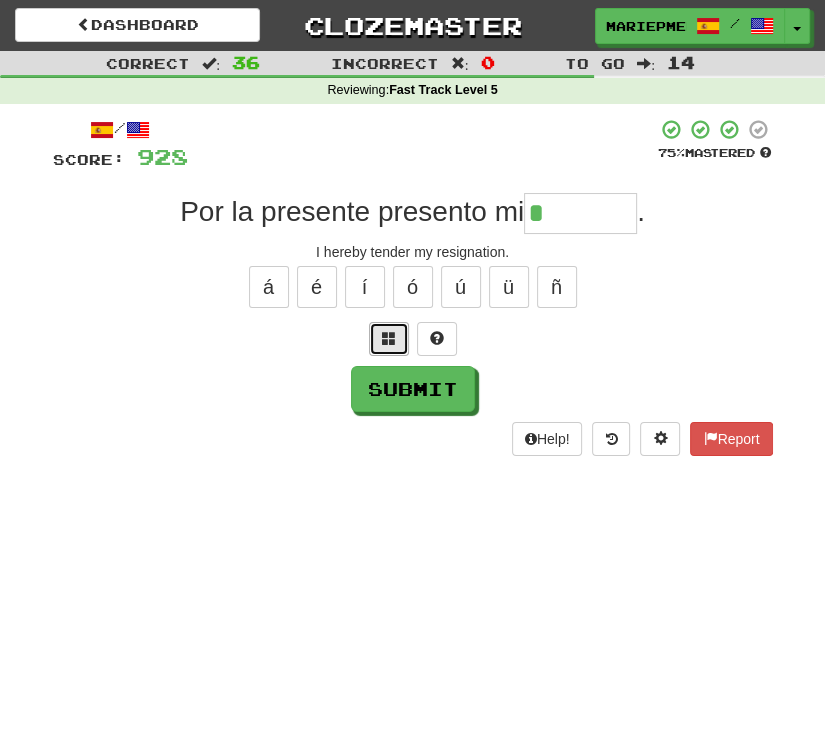 click at bounding box center (389, 339) 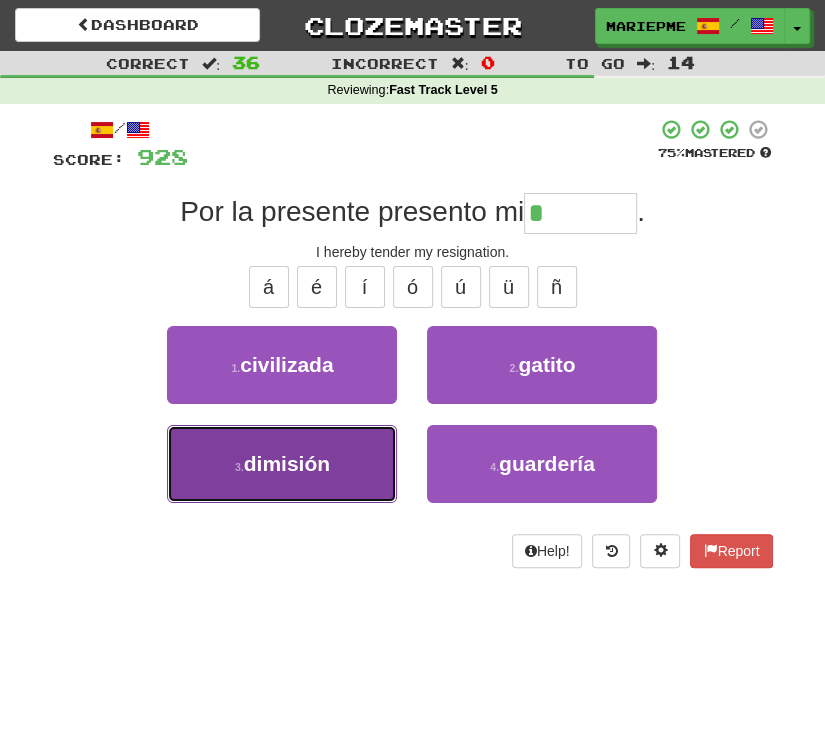 click on "3 .  dimisión" at bounding box center (282, 464) 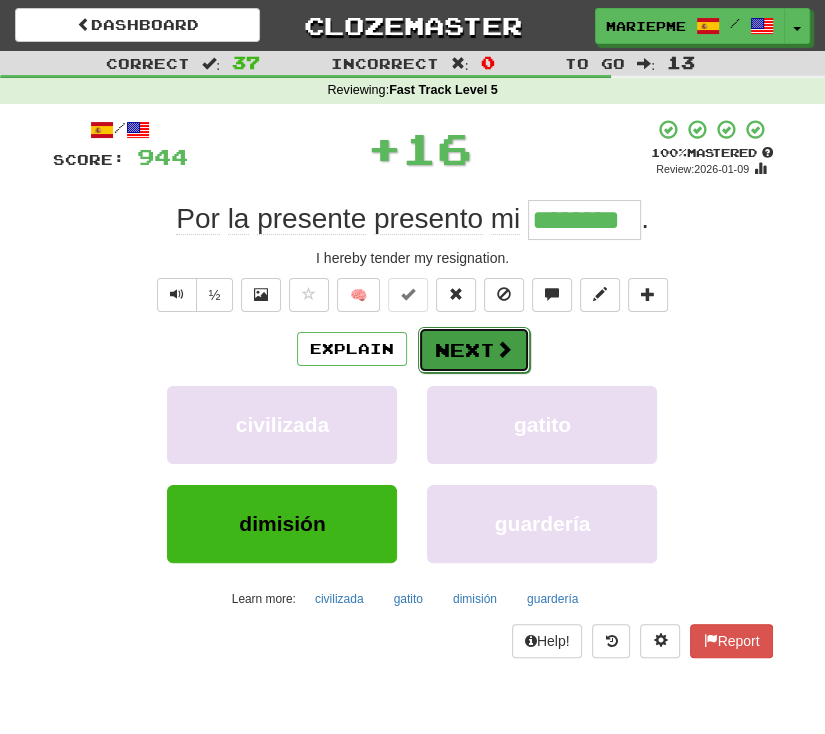 click on "Next" at bounding box center (474, 350) 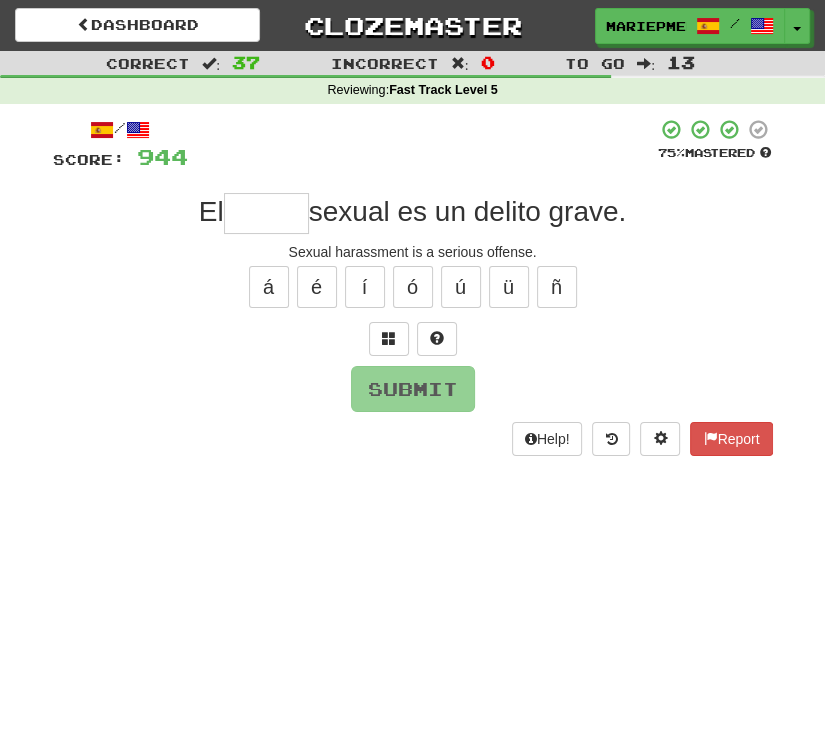 click at bounding box center [266, 213] 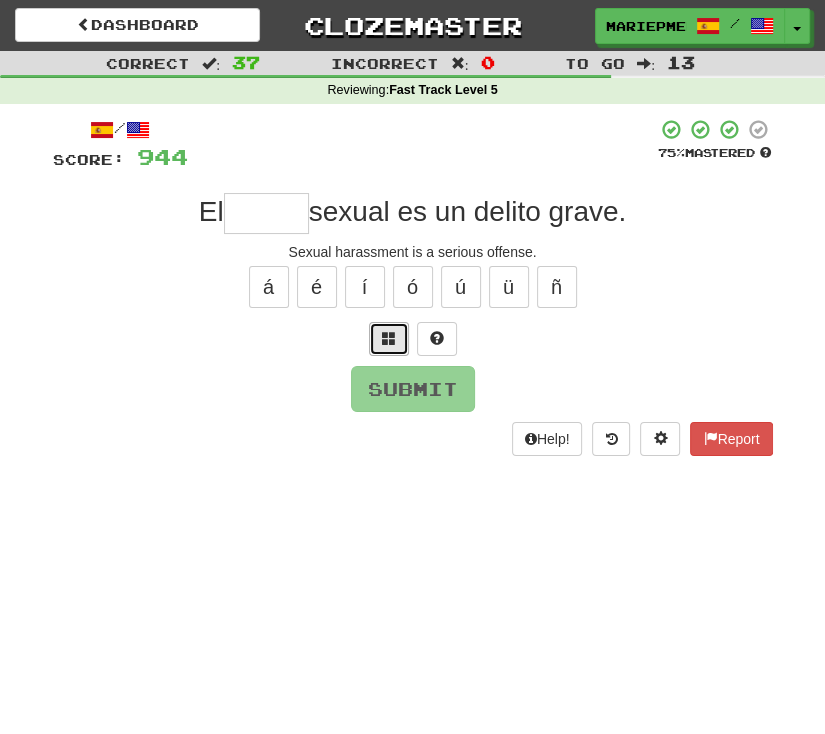 click at bounding box center (389, 338) 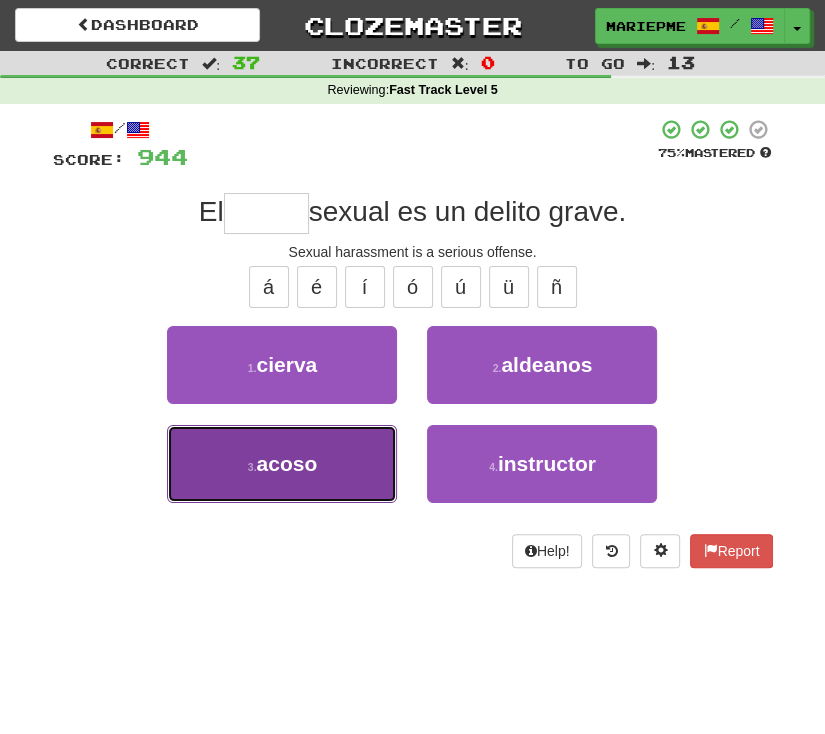 click on "3 .  acoso" at bounding box center (282, 464) 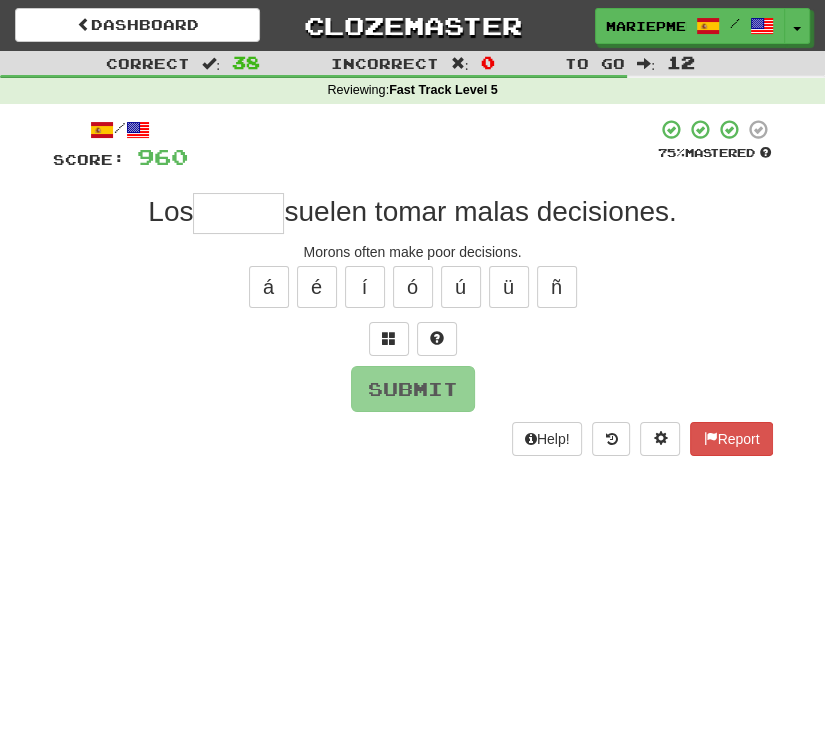 click at bounding box center (422, 145) 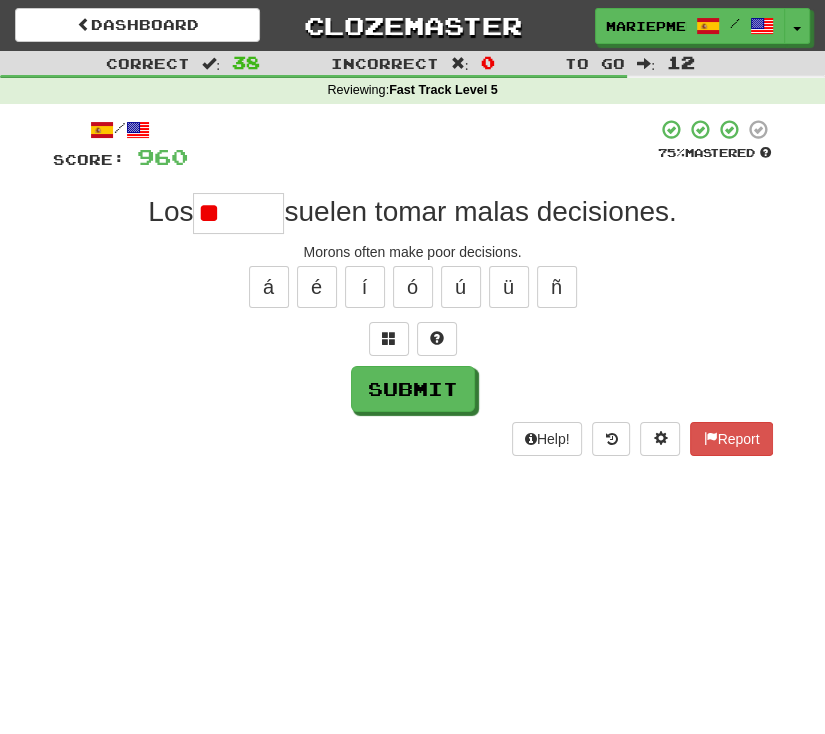 type on "*" 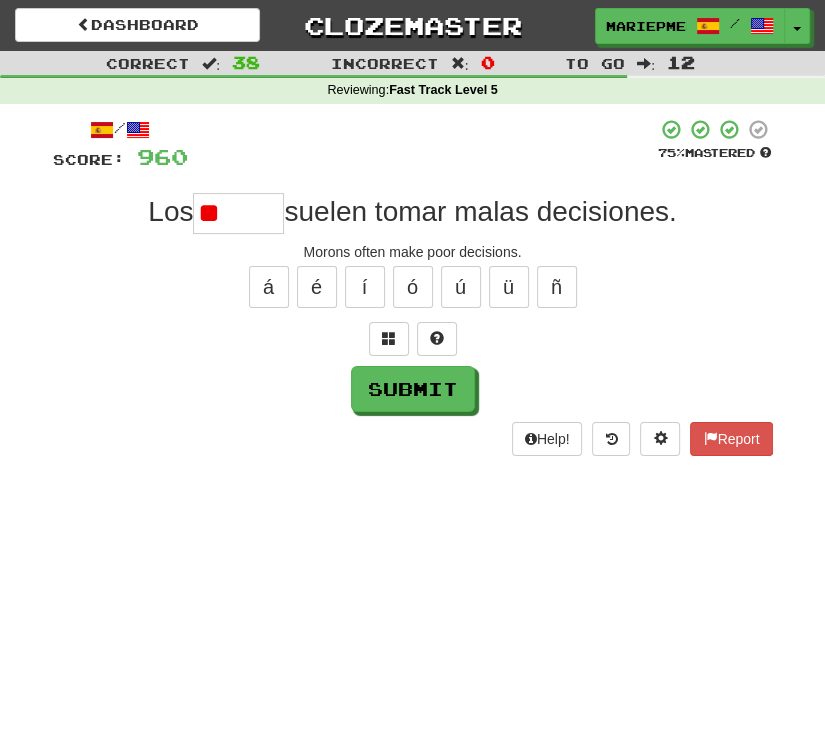 type on "*" 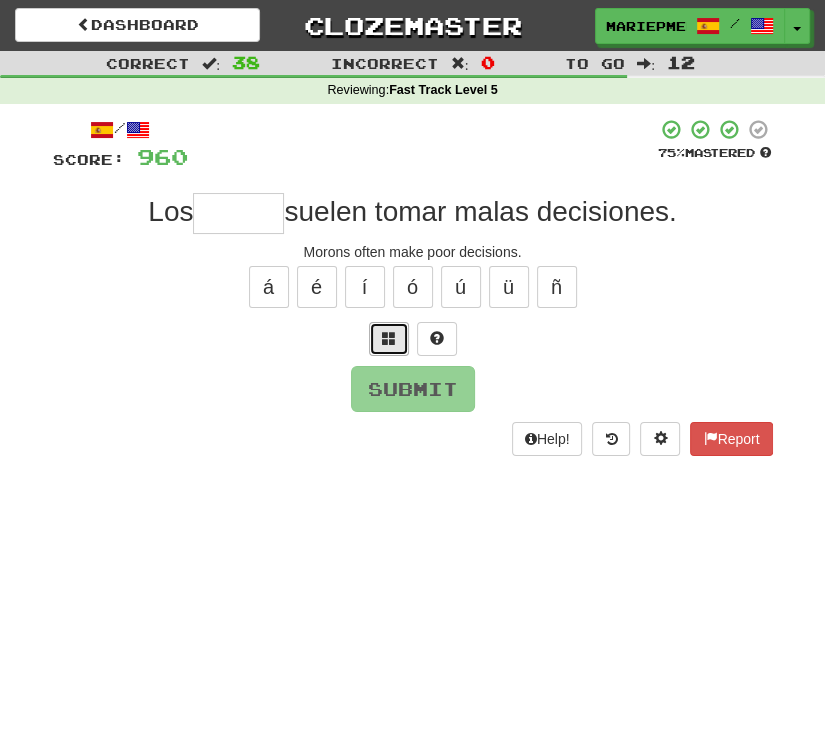 click at bounding box center [389, 338] 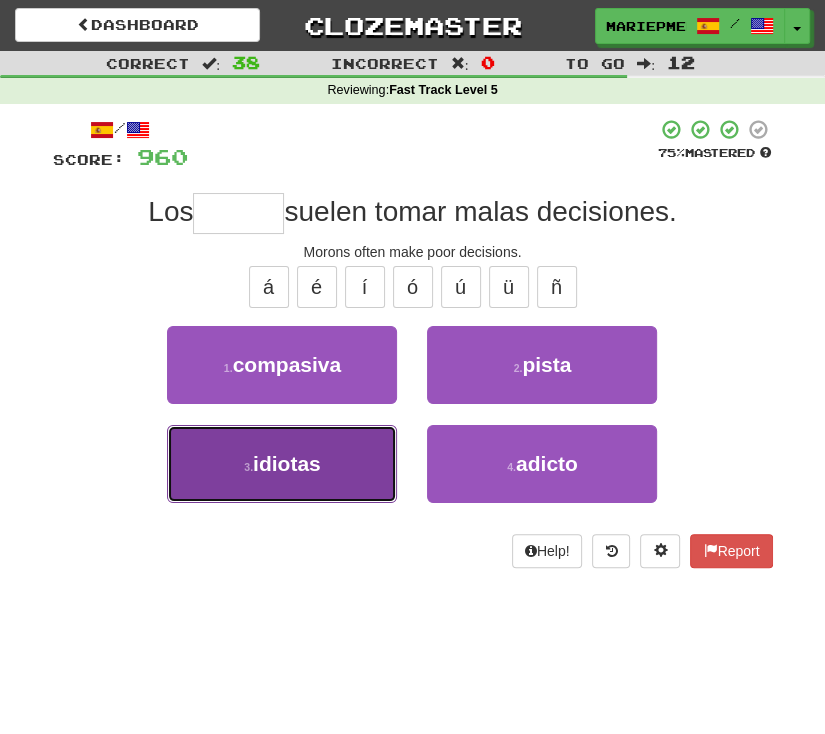 click on "3 .  idiotas" at bounding box center [282, 464] 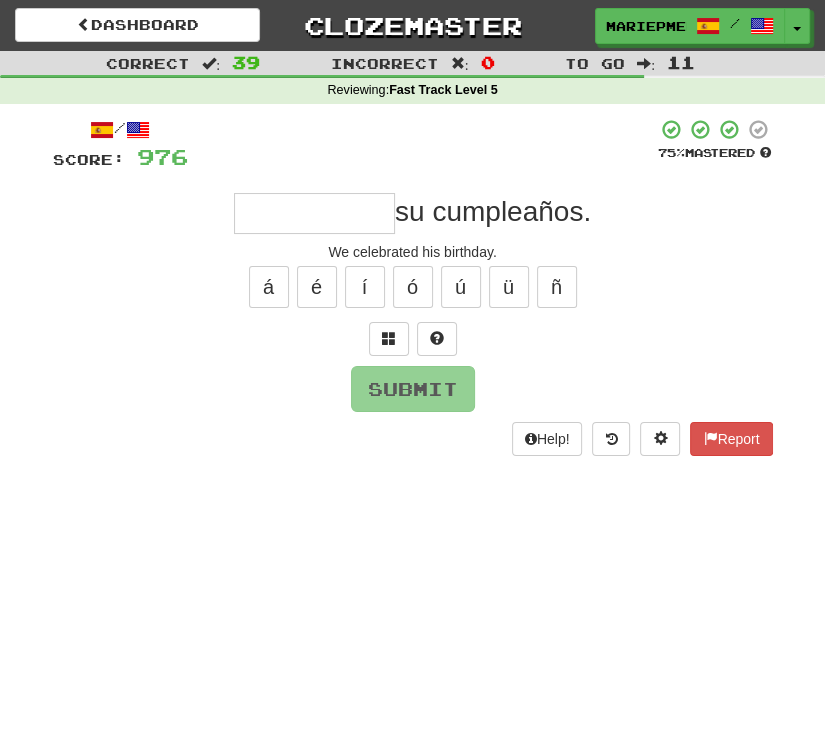 click at bounding box center (314, 213) 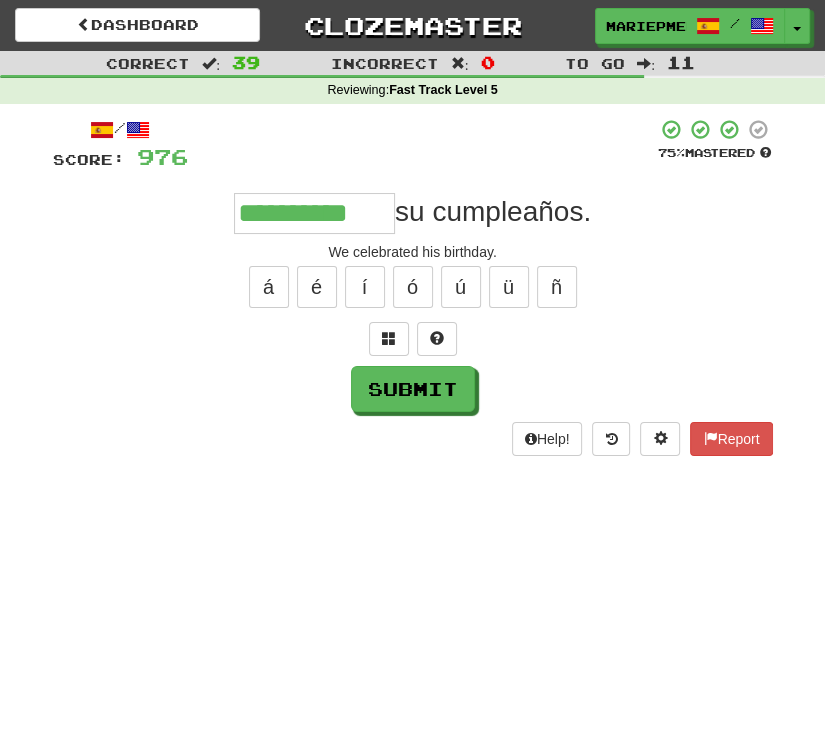 type on "**********" 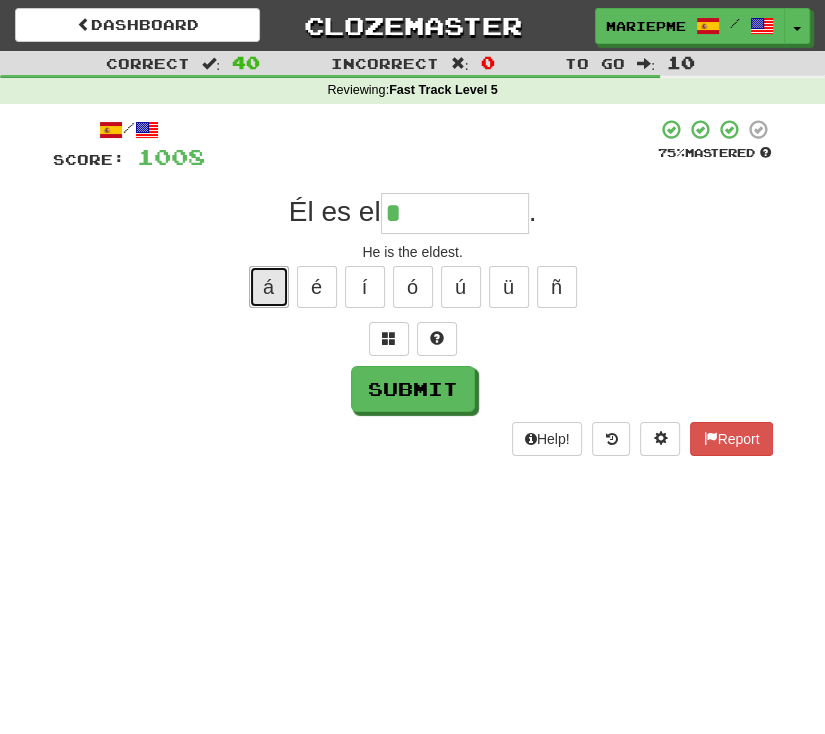 click on "á" at bounding box center [269, 287] 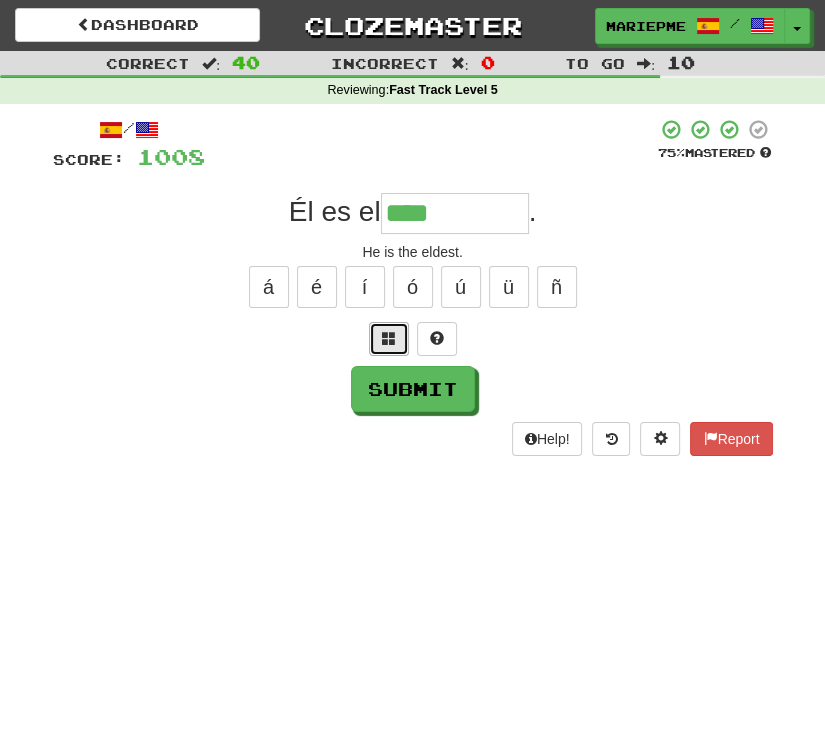 click at bounding box center (389, 338) 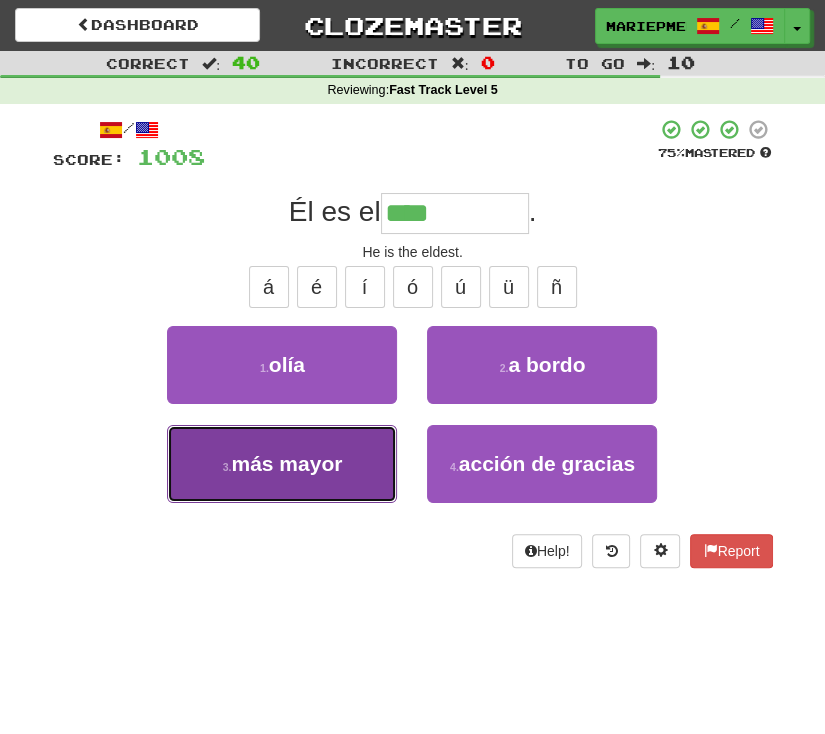 click on "más mayor" at bounding box center (286, 463) 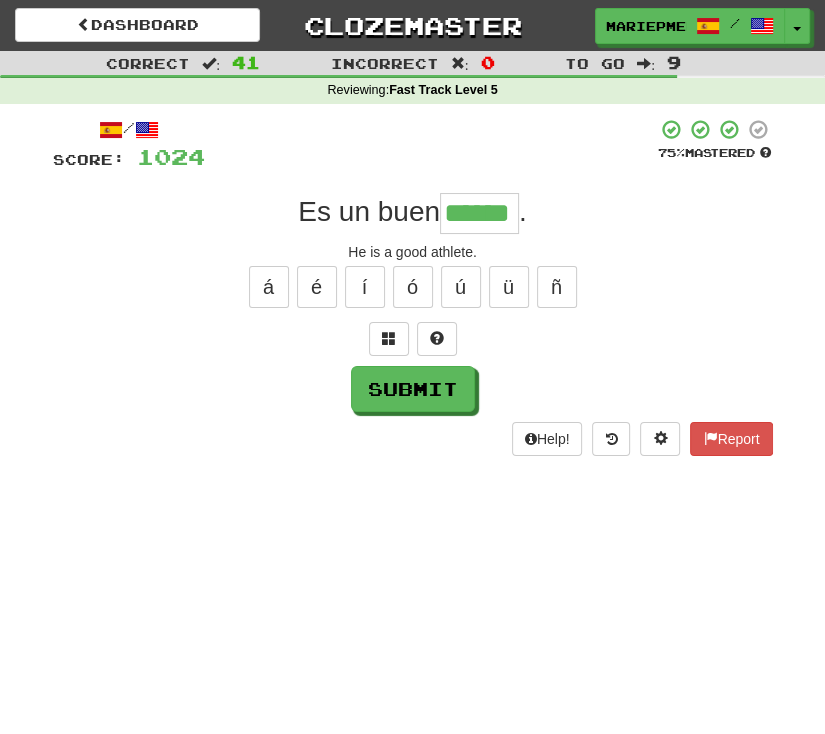 type on "******" 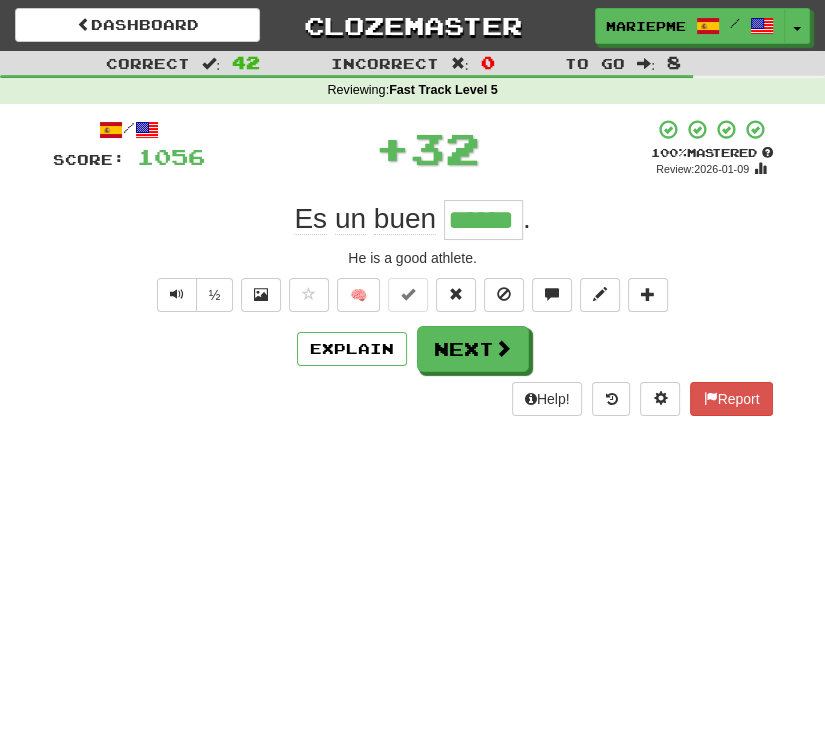 type 